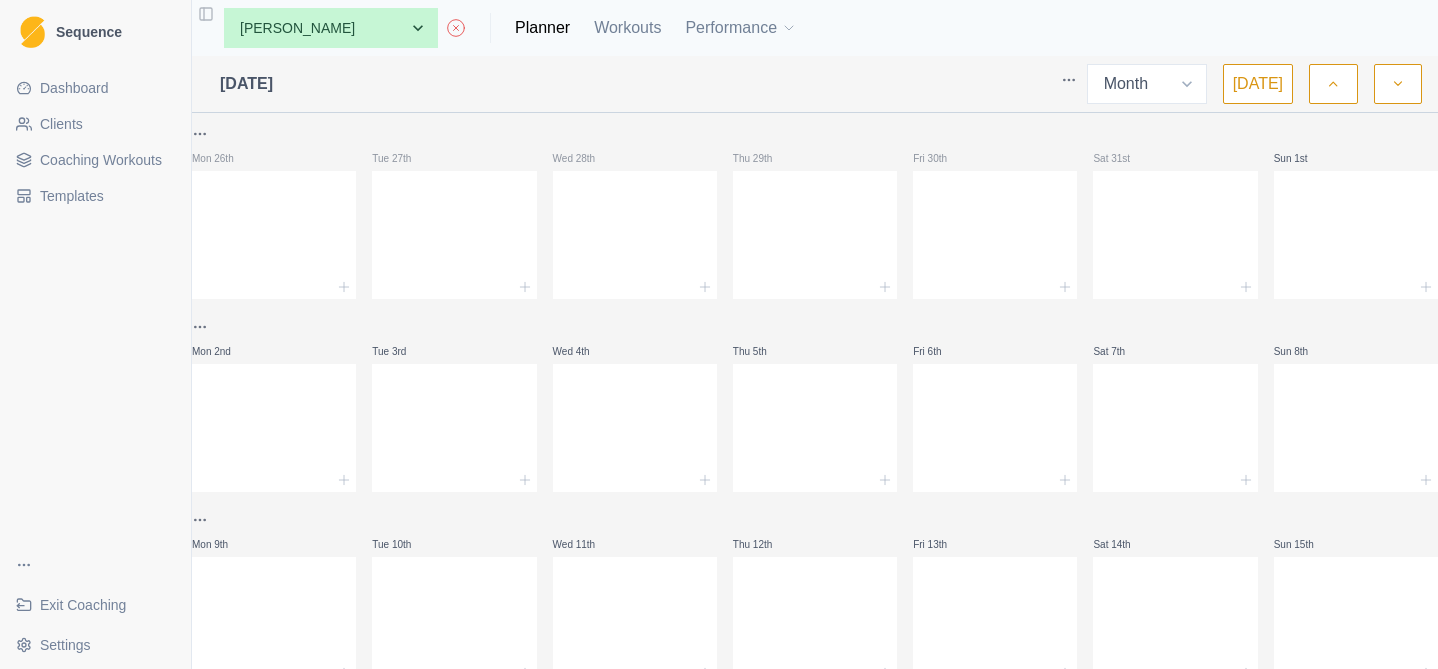 select on "month" 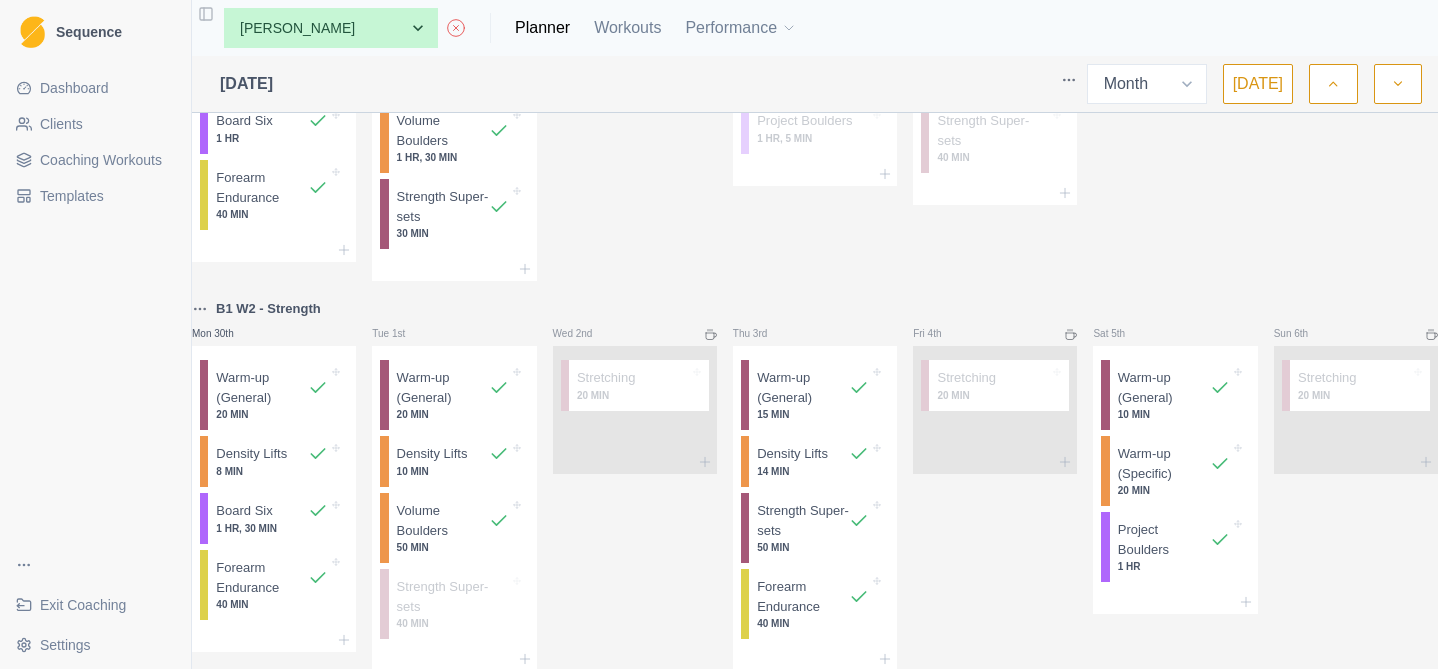 scroll, scrollTop: 1201, scrollLeft: 0, axis: vertical 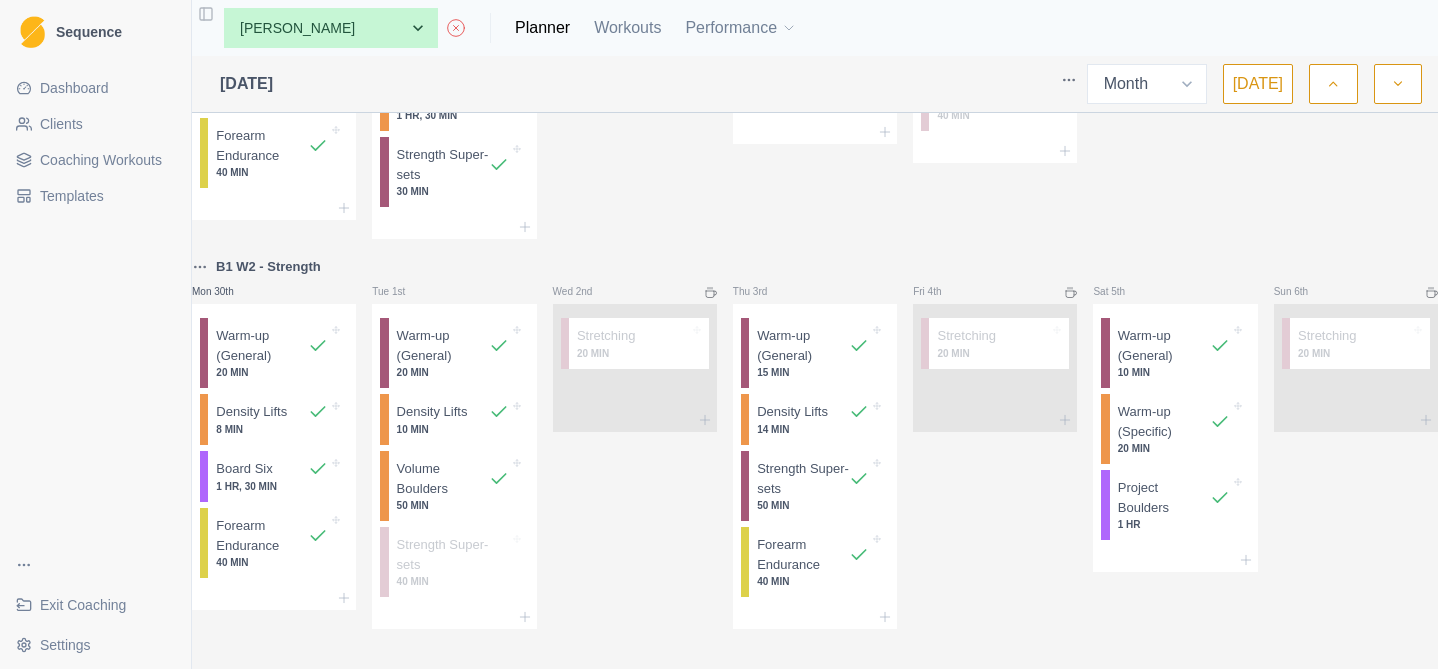 click 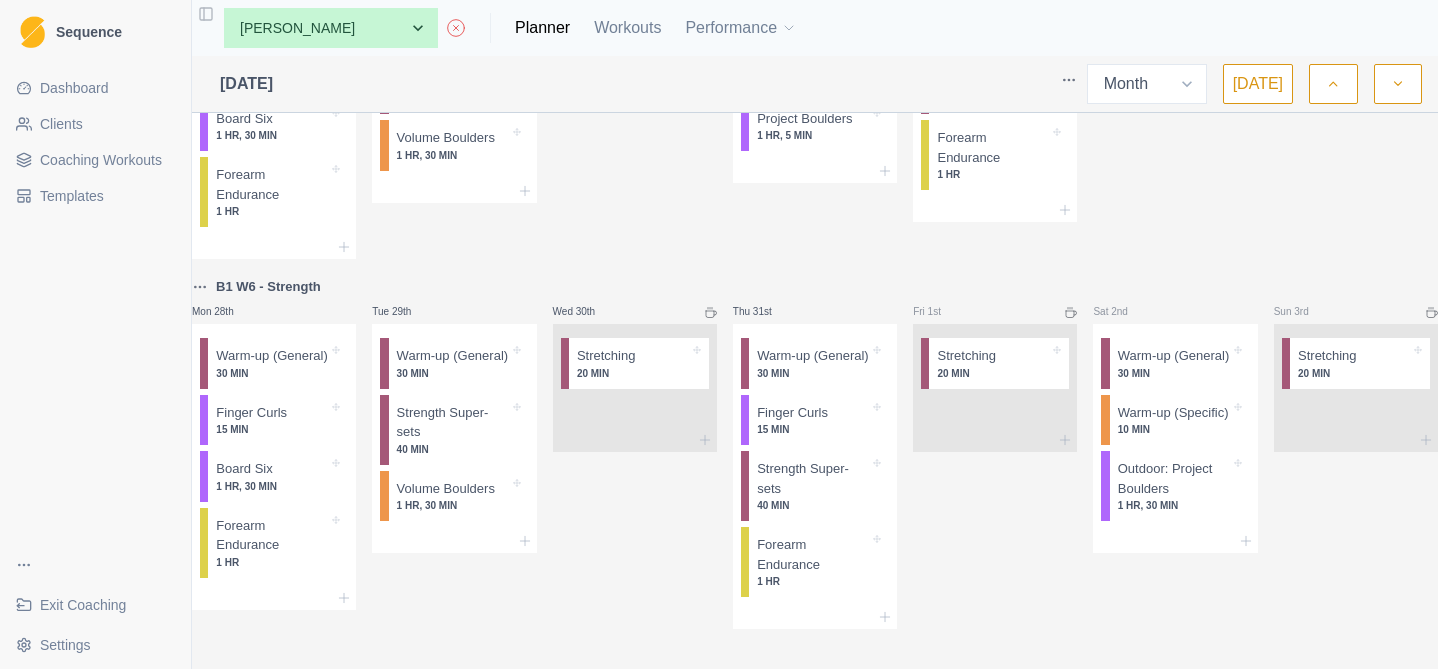scroll, scrollTop: 1476, scrollLeft: 0, axis: vertical 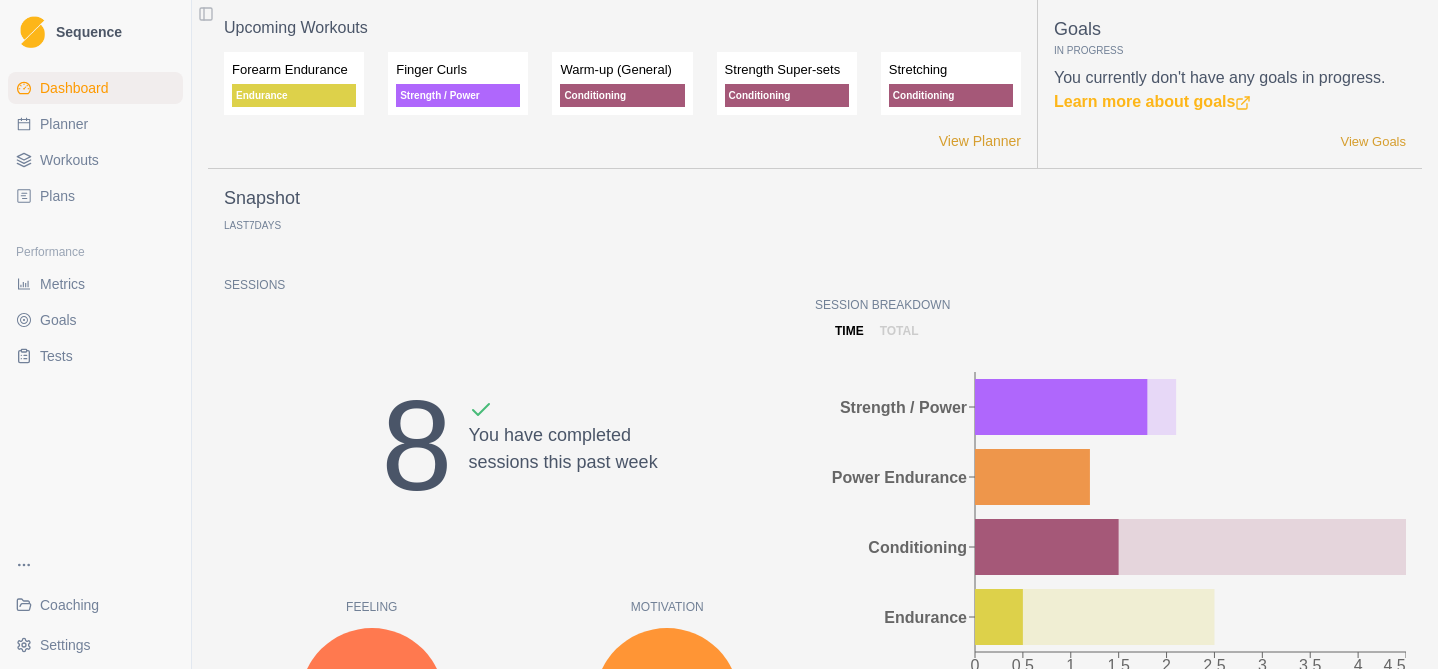 click on "Planner" at bounding box center [64, 124] 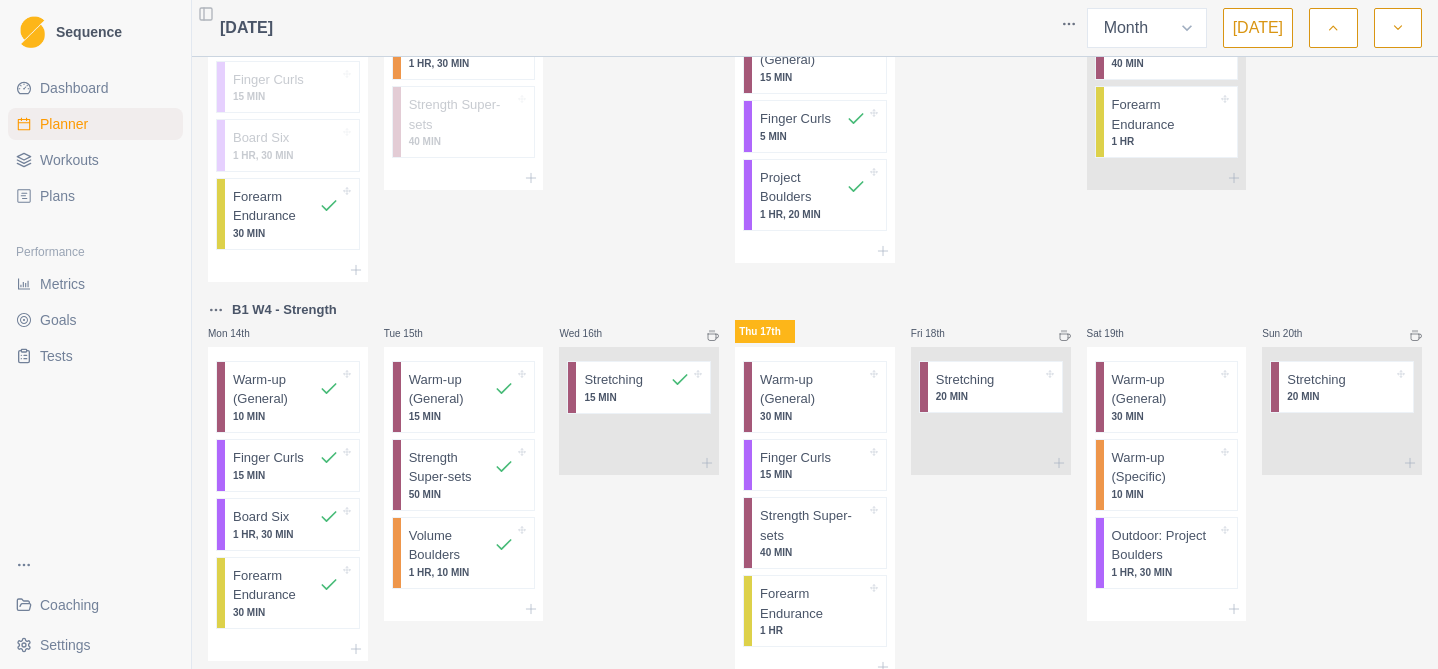 scroll, scrollTop: 581, scrollLeft: 0, axis: vertical 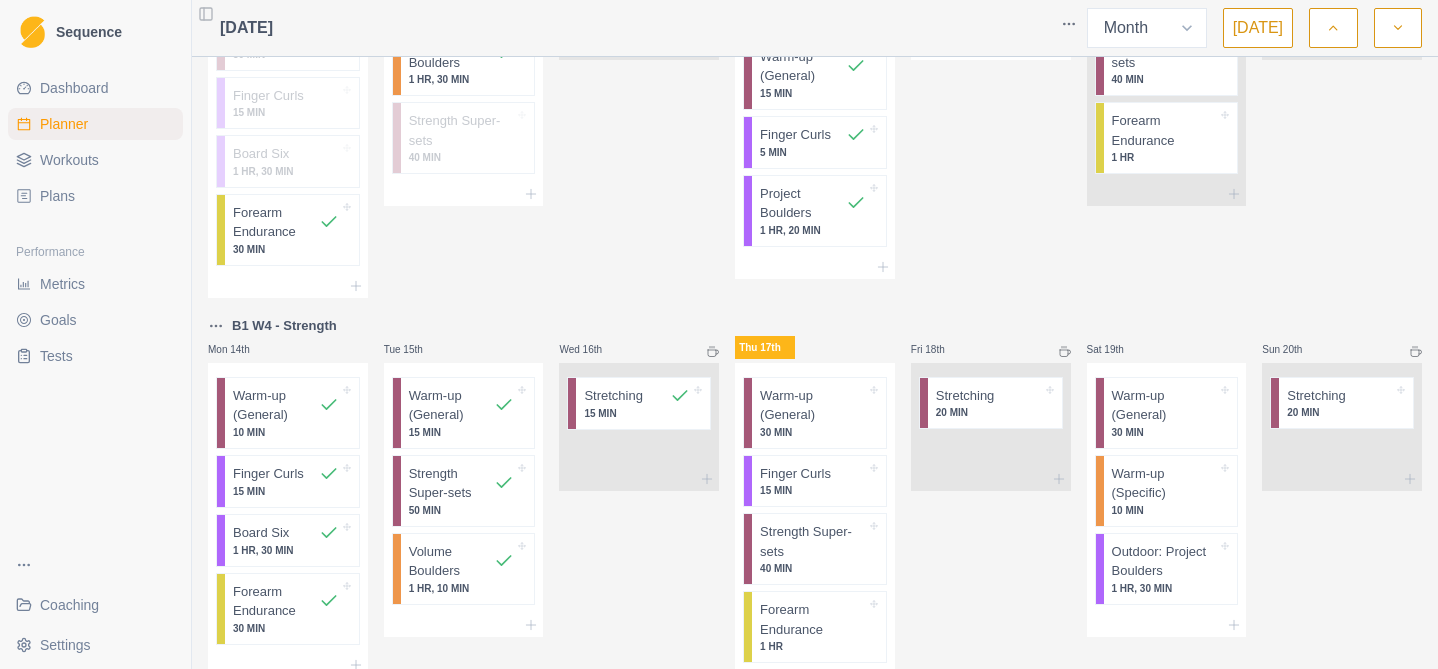 click on "Dashboard" at bounding box center [74, 88] 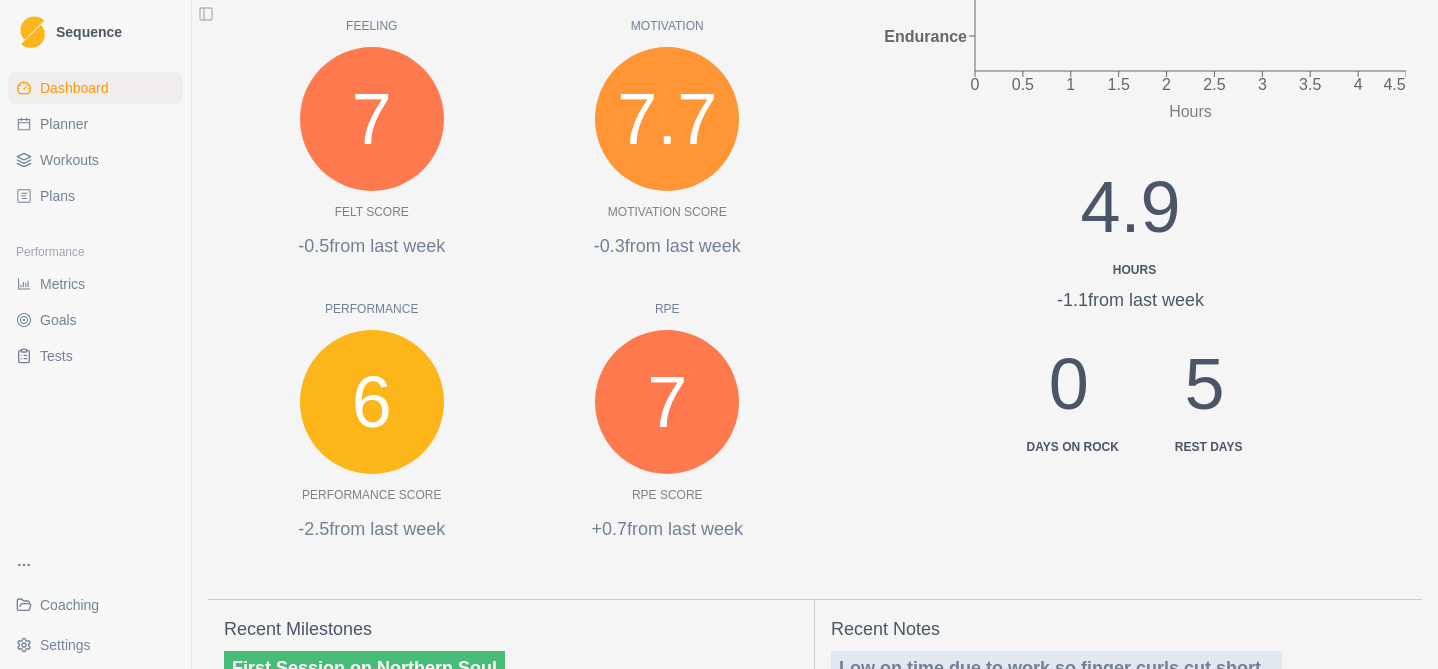 scroll, scrollTop: 0, scrollLeft: 0, axis: both 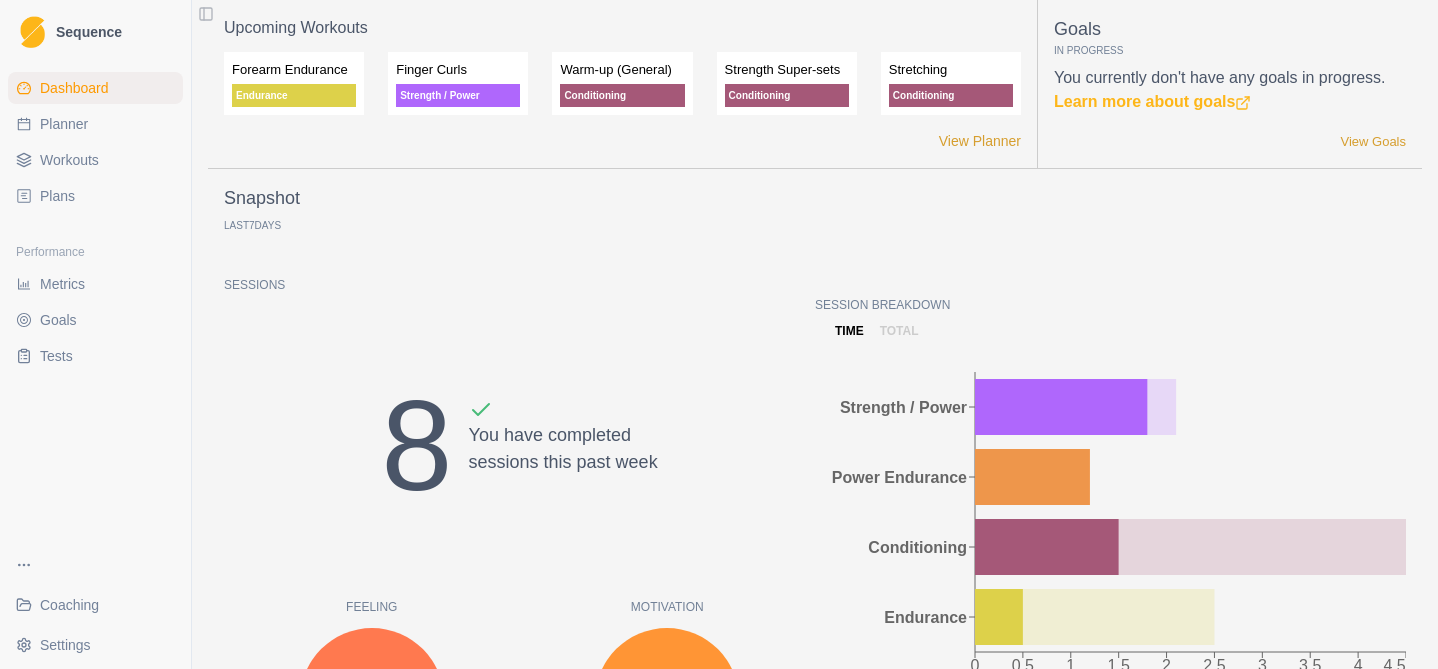 click on "Planner" at bounding box center [64, 124] 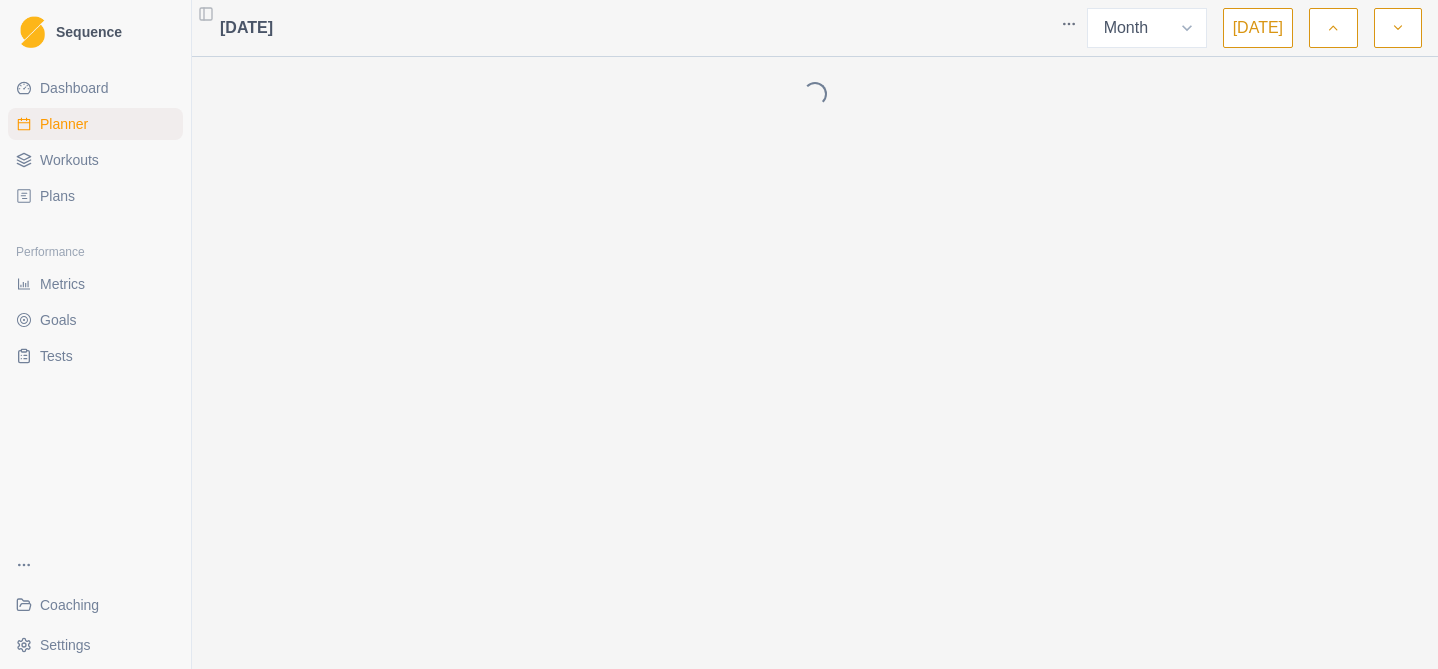 select on "month" 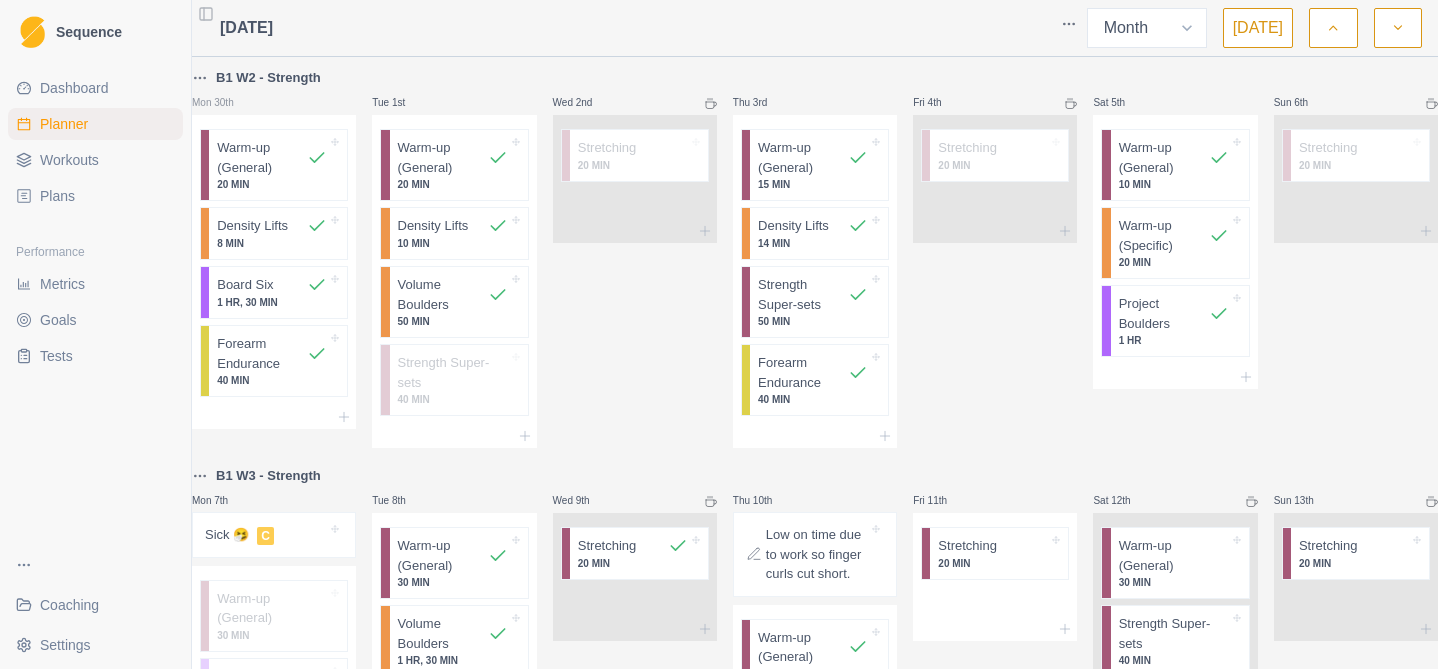 click on "Coaching" at bounding box center (69, 605) 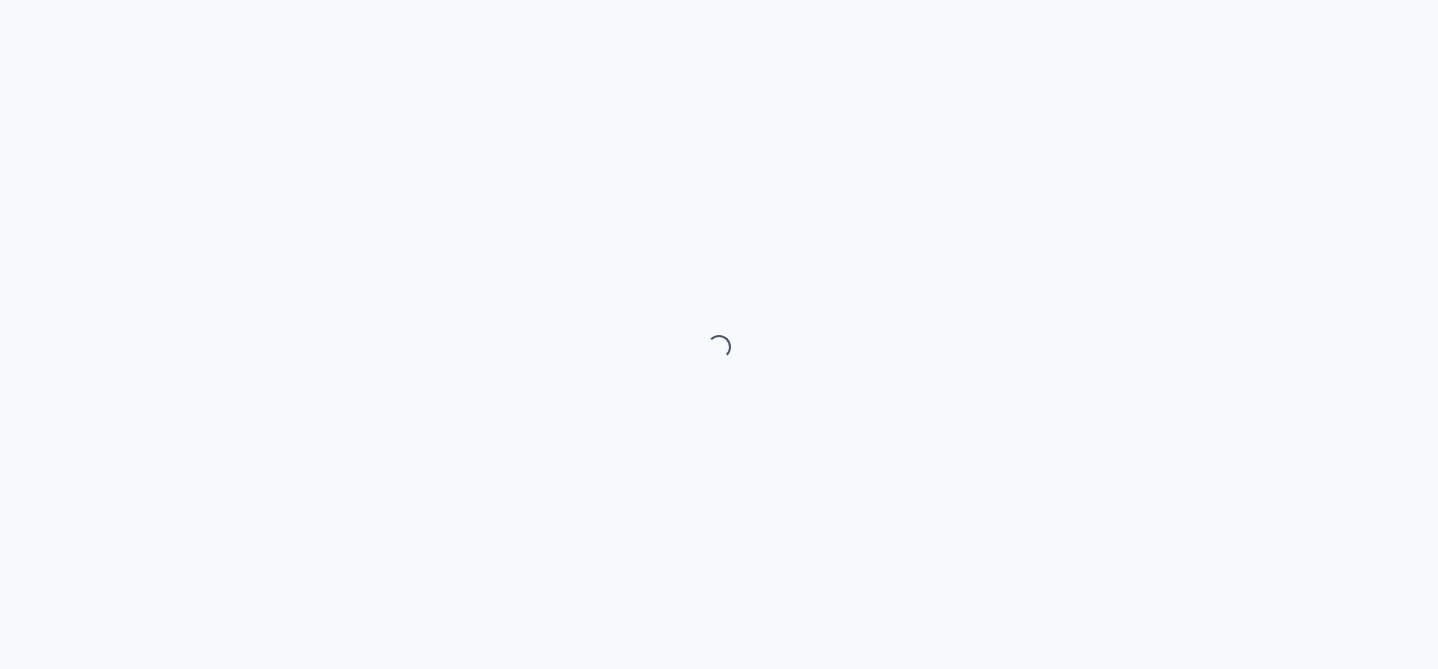 scroll, scrollTop: 0, scrollLeft: 0, axis: both 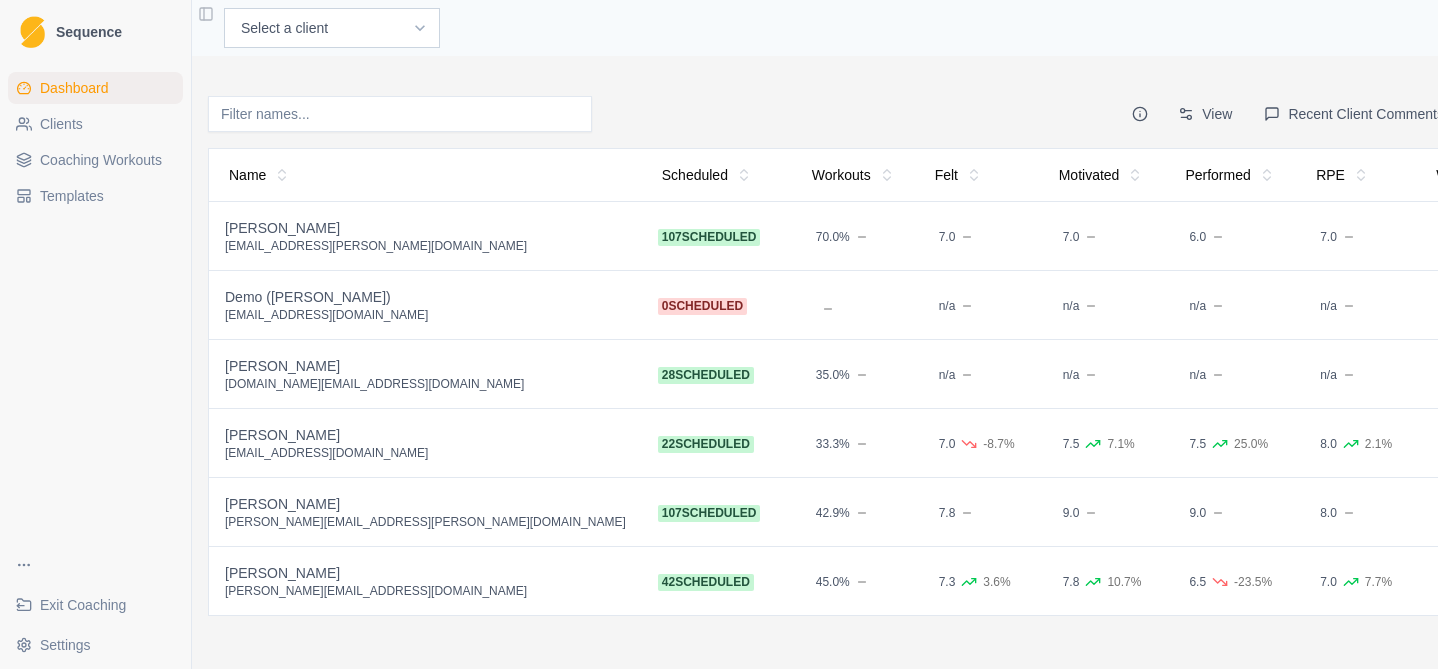 click on "Exit Coaching" at bounding box center (83, 605) 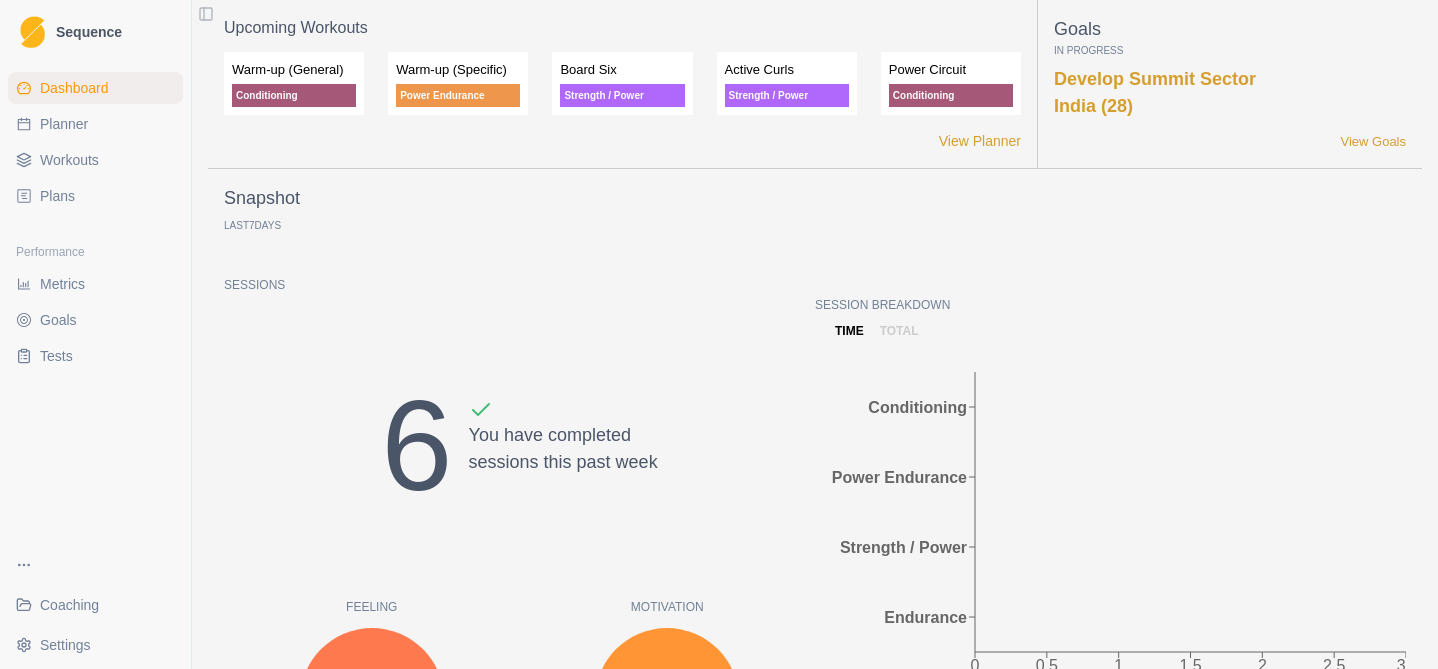 scroll, scrollTop: 0, scrollLeft: 0, axis: both 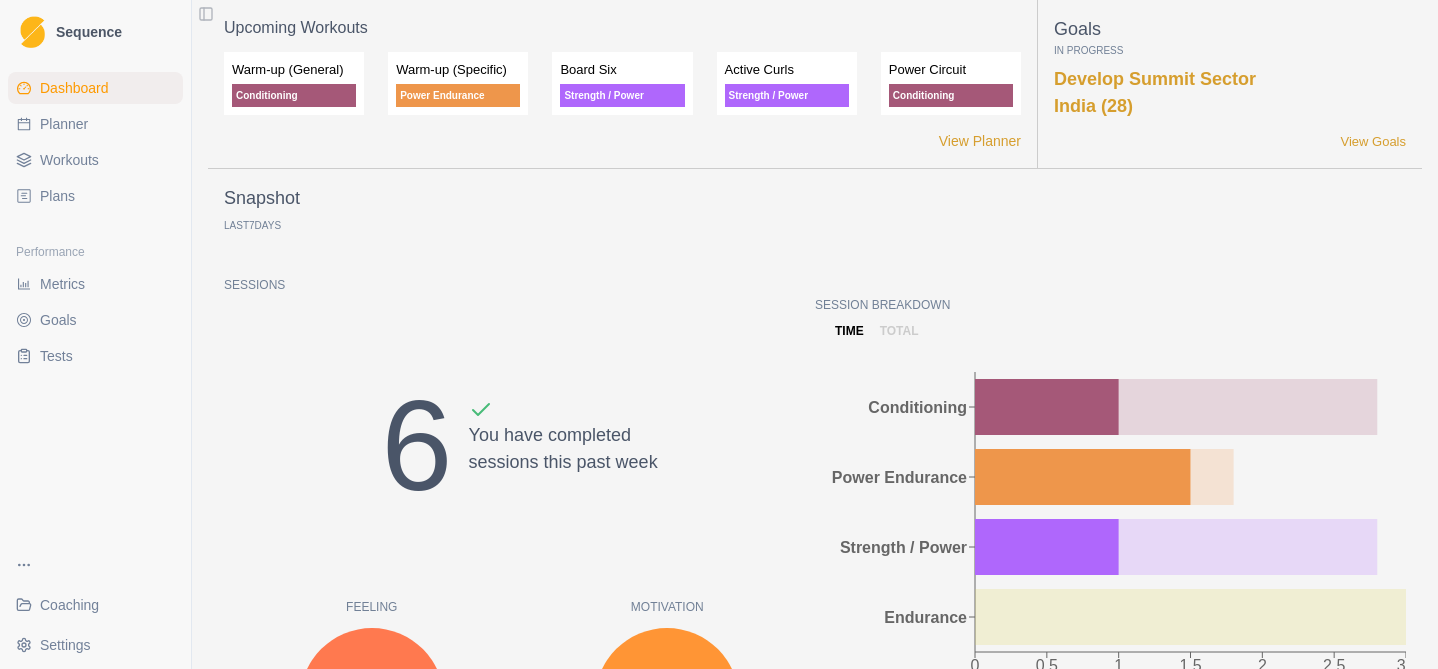click on "Planner" at bounding box center (95, 124) 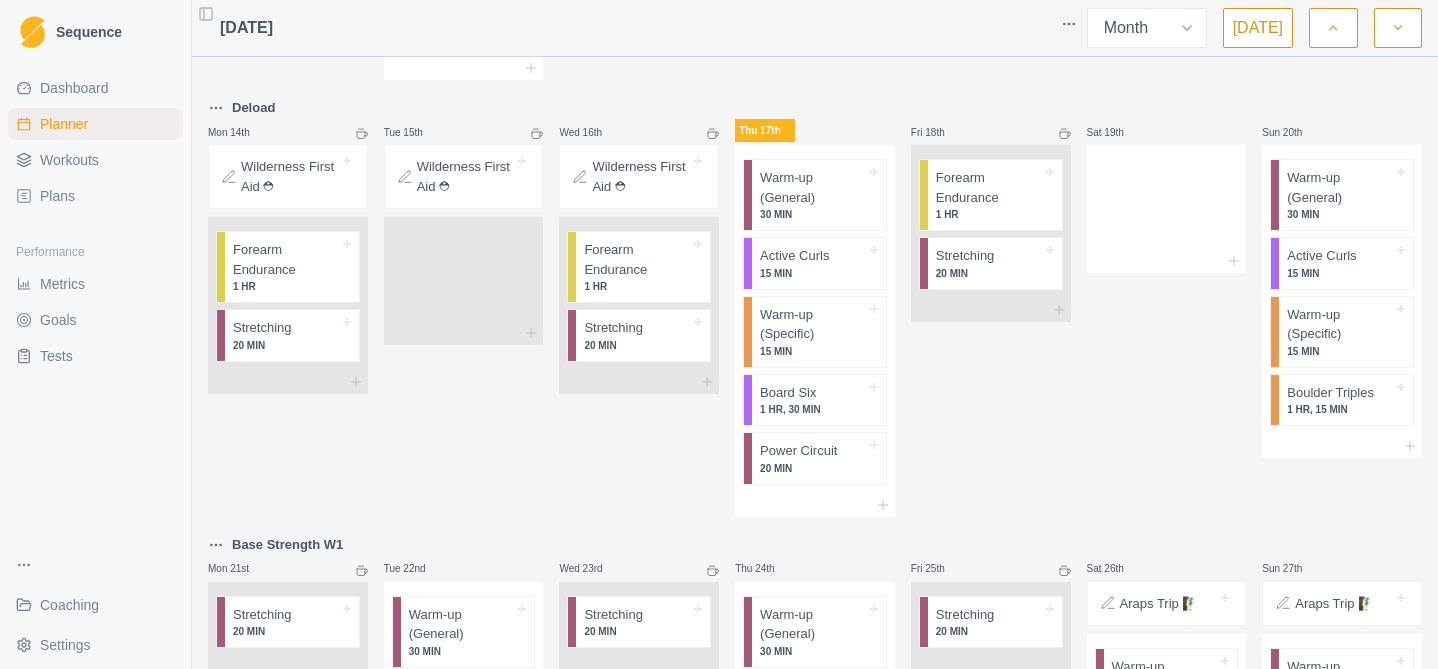 scroll, scrollTop: 1051, scrollLeft: 0, axis: vertical 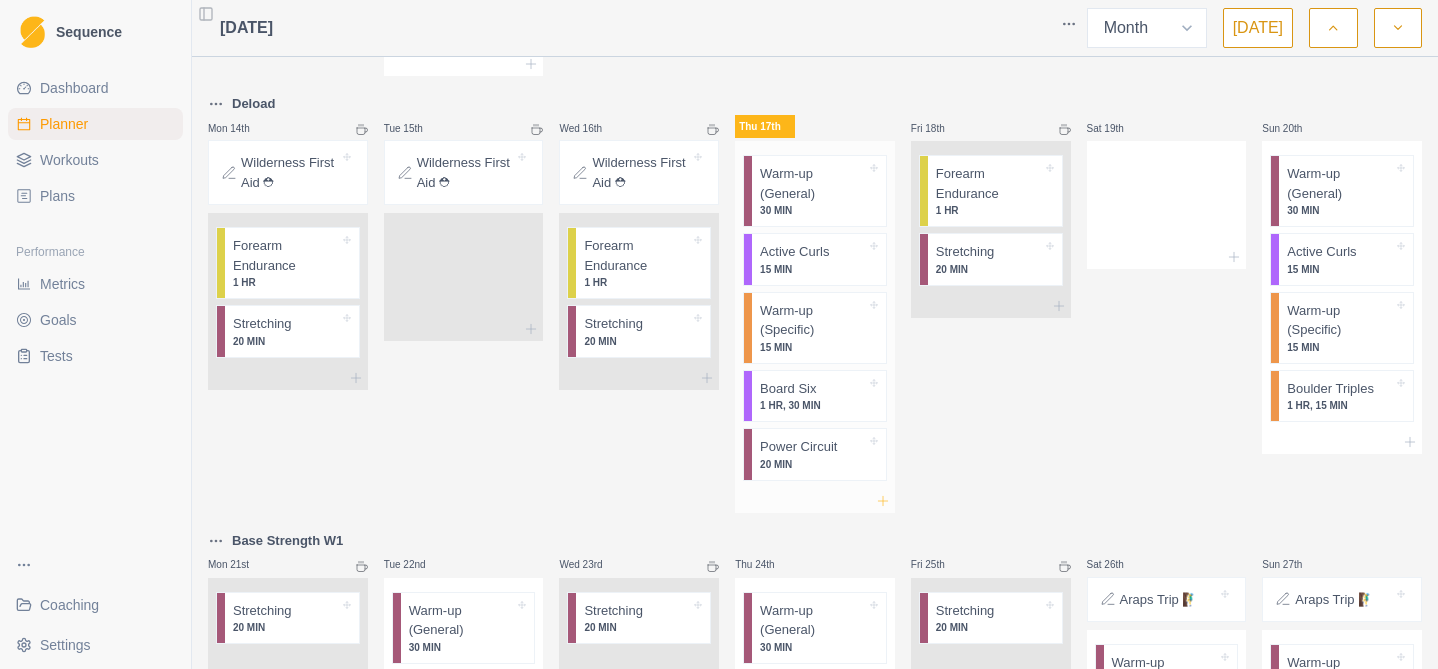 click 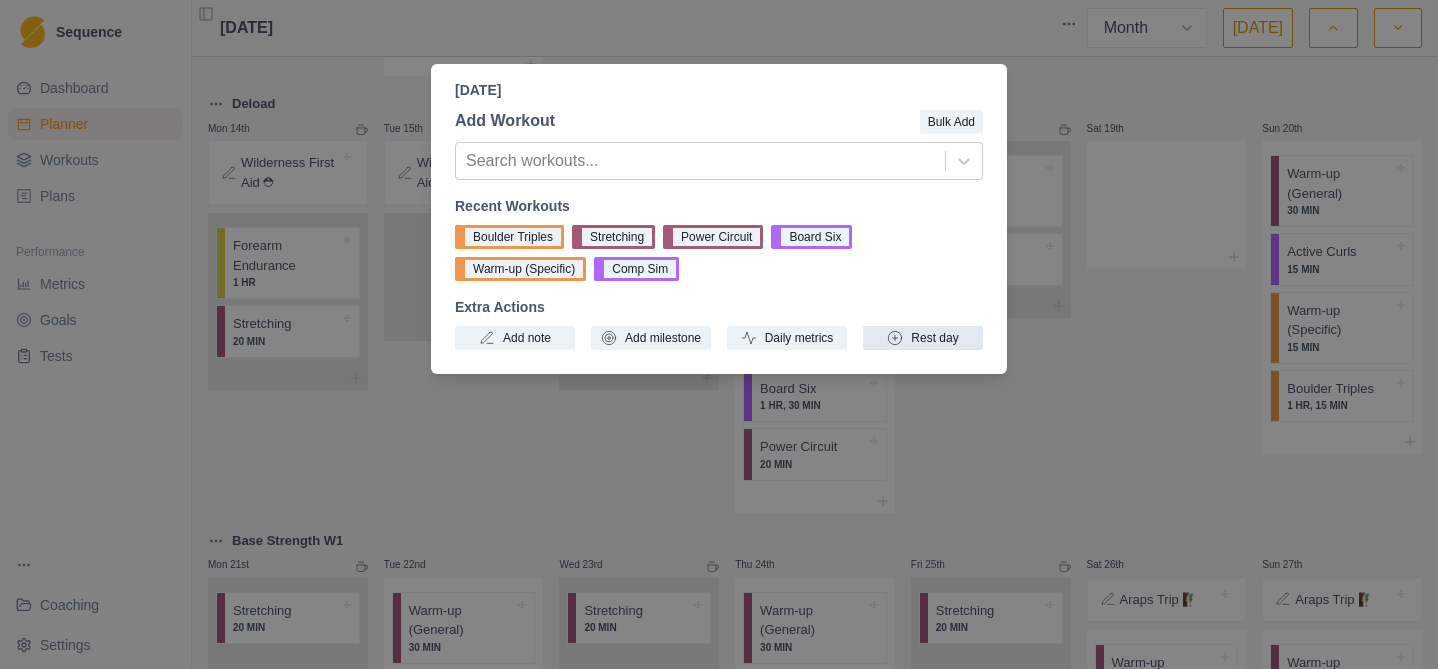 click on "Rest day" at bounding box center [923, 338] 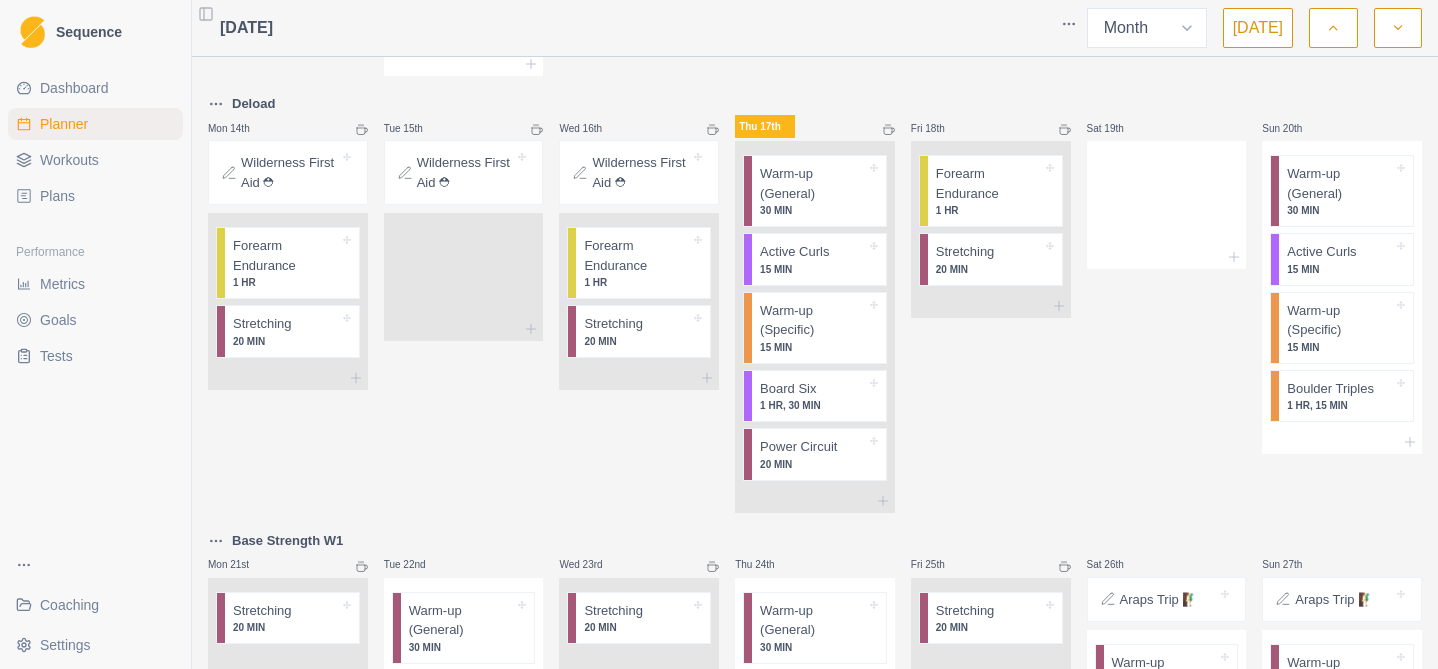 click on "Sequence Dashboard Planner Workouts Plans Performance Metrics Goals Tests Coaching Settings Toggle Sidebar [DATE] Week Month [DATE] Specific E & C W2 Mon 30th Stretching 20 MIN Tue 1st Warm-up (General) 30 MIN Warm-up (Specific) 30 MIN Flash Repeats 1 HR, 30 MIN Forearm Endurance 40 MIN Stretching 20 MIN Wed 2nd Thu 3rd Warm-up (General) 30 MIN Pull Testing (Vert 90° Iso) 10 MIN Active Curls 15 MIN Warm-up (Specific) 20 MIN Board Six 1 HR, 10 MIN Stretching 20 MIN Fri 4th Queensland Trip ✈️   Sat 5th Queensland Trip ✈️   Warm-up (General) 30 MIN Active Curls 15 MIN Warm-up (Specific) 1 HR Boulder Triples 1 HR, 40 MIN Stretching 20 [PERSON_NAME] 6th Queensland Trip ✈️   Warm-up (General) 30 MIN Warm-up (Specific) 15 MIN Capacity Circuits 1 HR, 10 MIN Forearm Endurance 1 HR, 20 MIN Power Circuit 20 MIN Specific E & C W3 Mon 7th Queensland Trip ✈️   Stretching 20 MIN Tue 8th Queensland Trip ✈️   Warm-up (General) 30 MIN Warm-up (Specific) 30 MIN Comp Sim 50 MIN Power Circuit 2 HR" at bounding box center (719, 334) 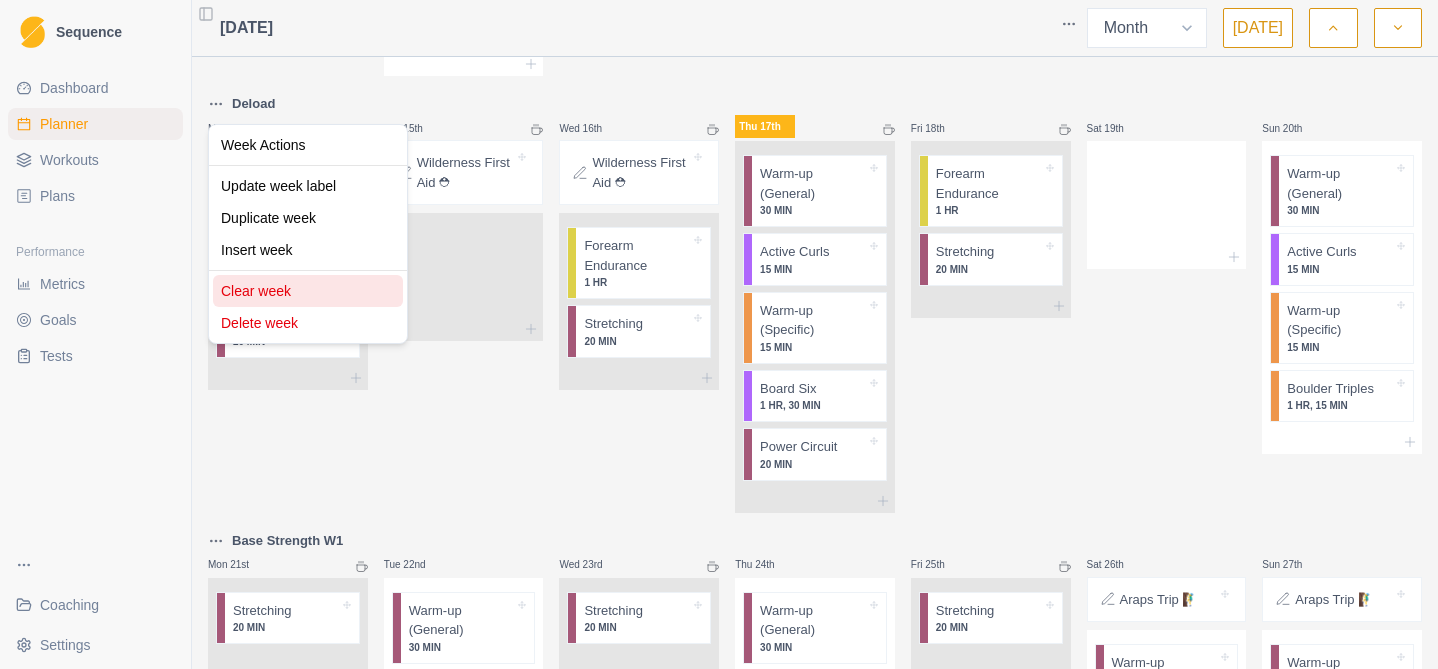 click on "Clear week" at bounding box center [308, 291] 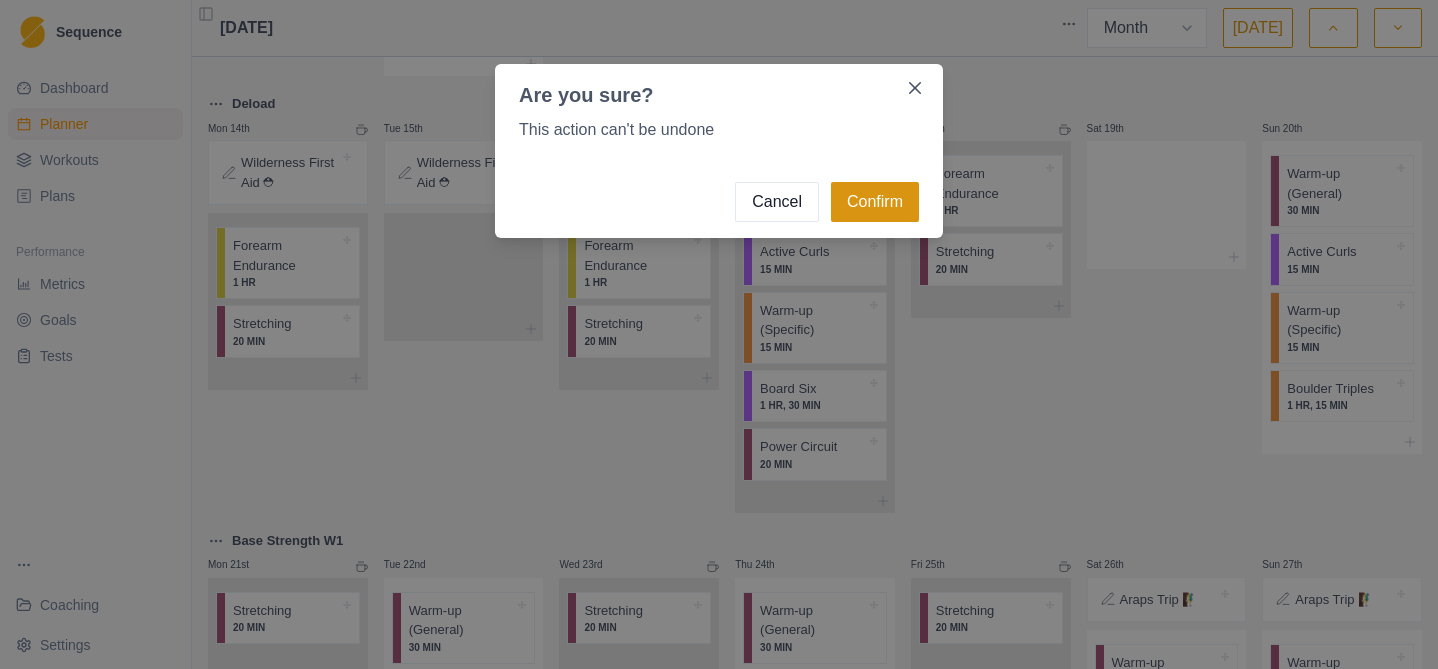 click on "Confirm" at bounding box center (875, 202) 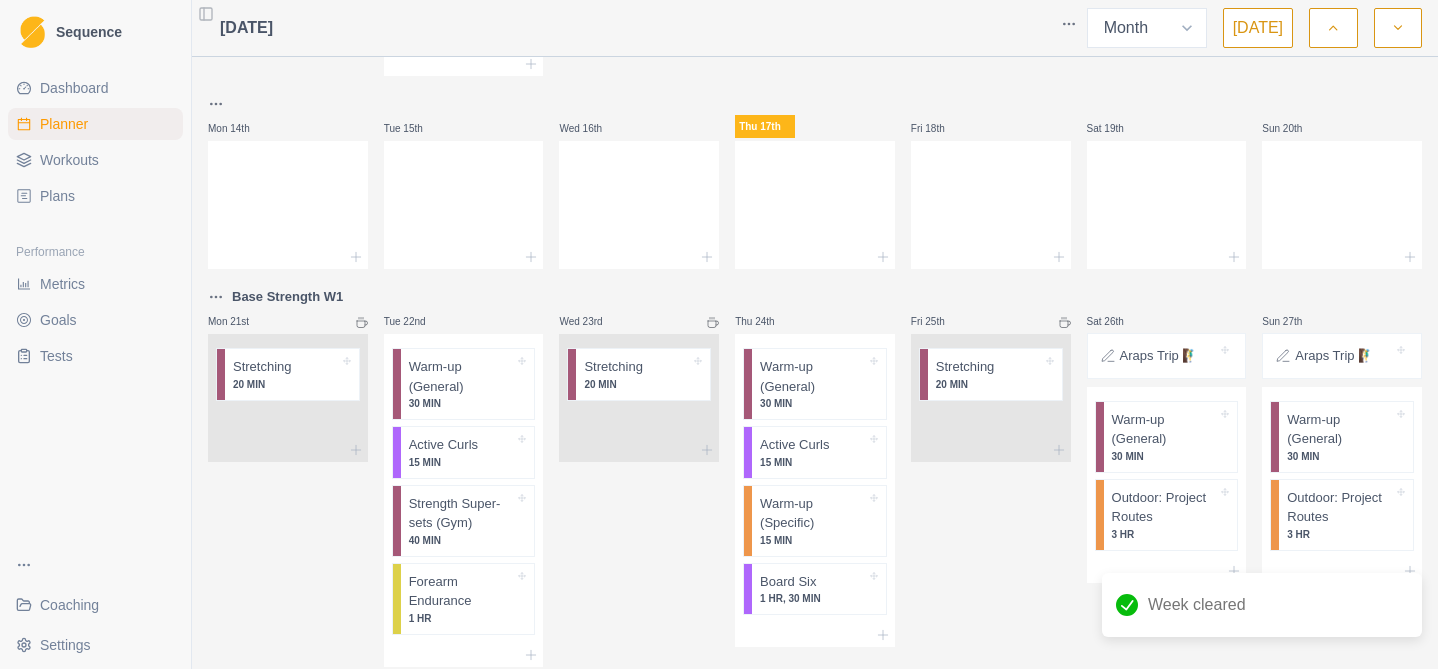 click on "Sequence Dashboard Planner Workouts Plans Performance Metrics Goals Tests Coaching Settings Toggle Sidebar [DATE] Week Month [DATE] Specific E & C W2 Mon 30th Stretching 20 MIN Tue 1st Warm-up (General) 30 MIN Warm-up (Specific) 30 MIN Flash Repeats 1 HR, 30 MIN Forearm Endurance 40 MIN Stretching 20 MIN Wed 2nd Thu 3rd Warm-up (General) 30 MIN Pull Testing (Vert 90° Iso) 10 MIN Active Curls 15 MIN Warm-up (Specific) 20 MIN Board Six 1 HR, 10 MIN Stretching 20 MIN Fri 4th Queensland Trip ✈️   Sat 5th Queensland Trip ✈️   Warm-up (General) 30 MIN Active Curls 15 MIN Warm-up (Specific) 1 HR Boulder Triples 1 HR, 40 MIN Stretching 20 [PERSON_NAME] 6th Queensland Trip ✈️   Warm-up (General) 30 MIN Warm-up (Specific) 15 MIN Capacity Circuits 1 HR, 10 MIN Forearm Endurance 1 HR, 20 MIN Power Circuit 20 MIN Specific E & C W3 Mon 7th Queensland Trip ✈️   Stretching 20 MIN Tue 8th Queensland Trip ✈️   Warm-up (General) 30 MIN Warm-up (Specific) 30 MIN Comp Sim 50 MIN Power Circuit 2 HR" at bounding box center (719, 334) 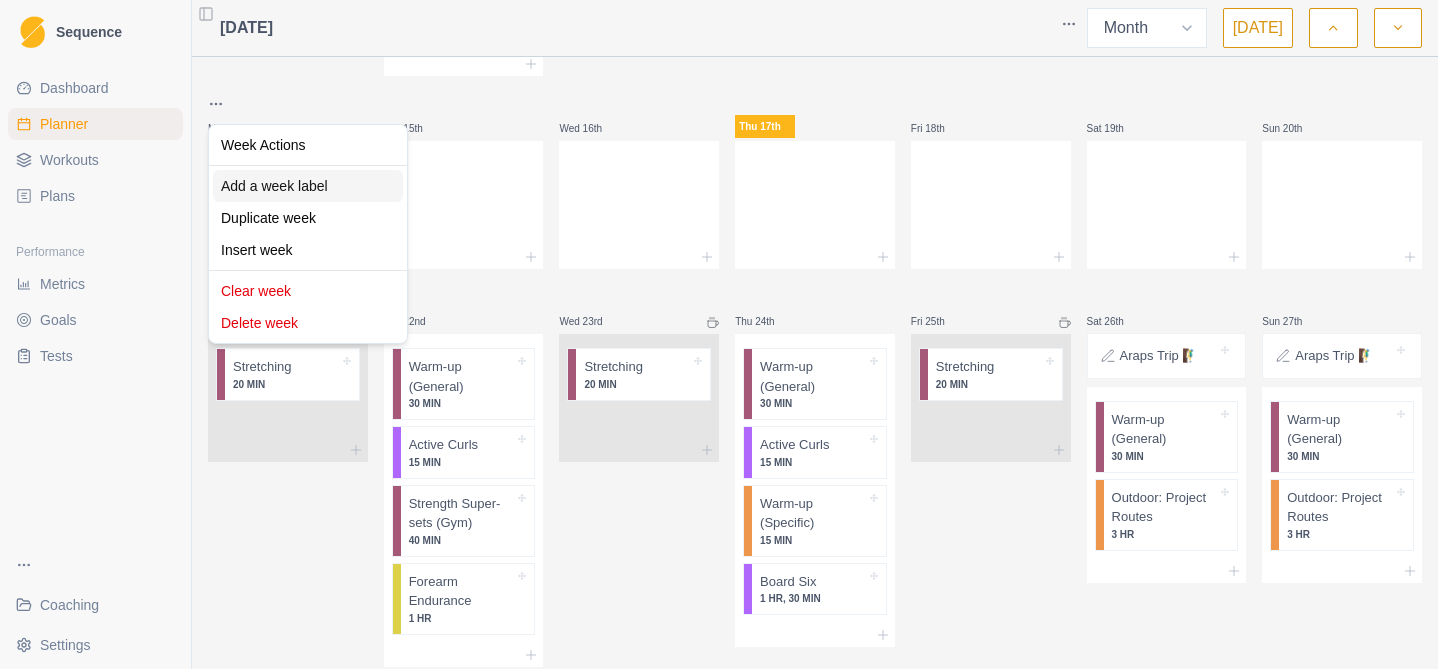 click on "Add a week label" at bounding box center [308, 186] 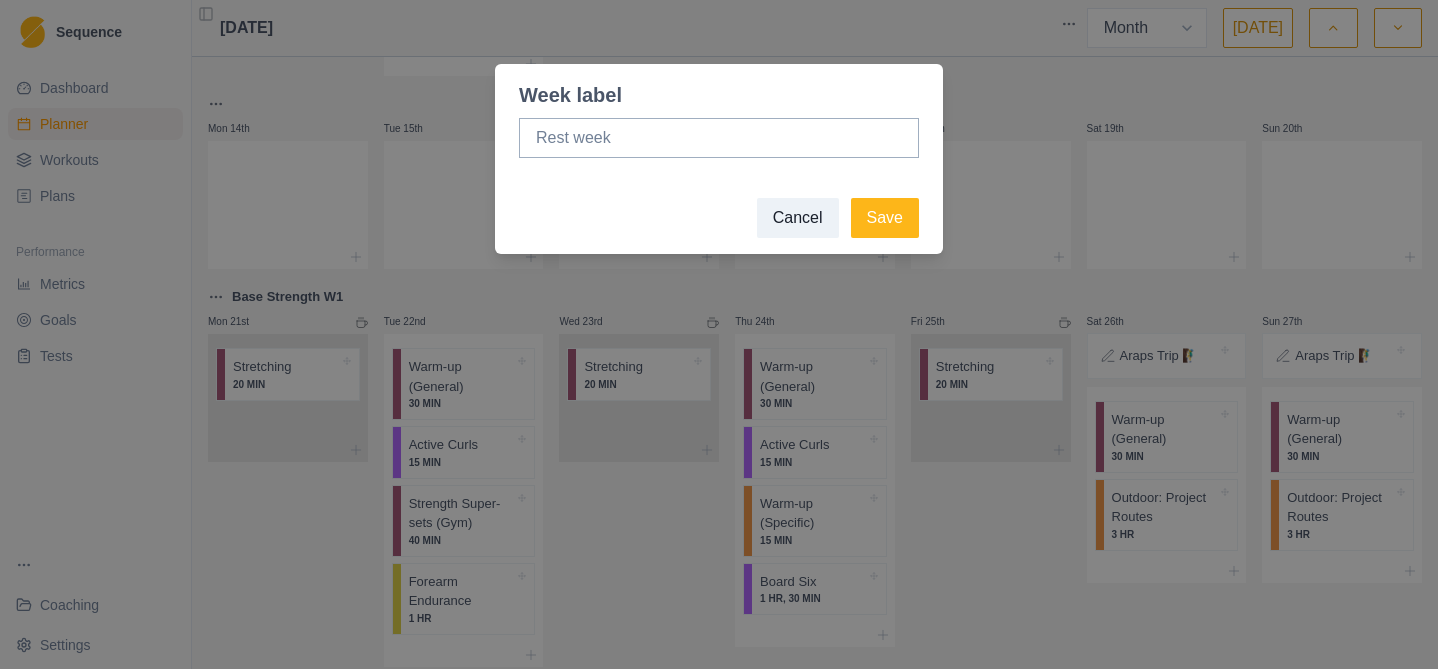 type 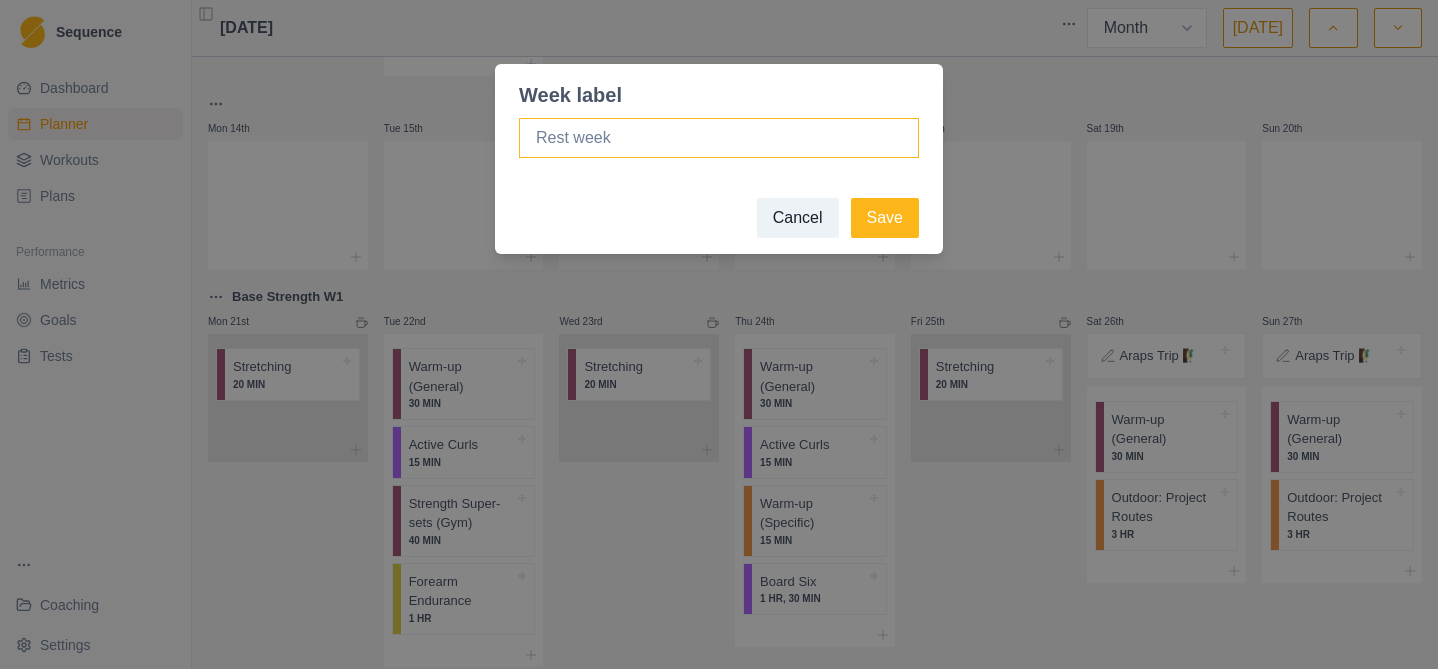 click at bounding box center [719, 138] 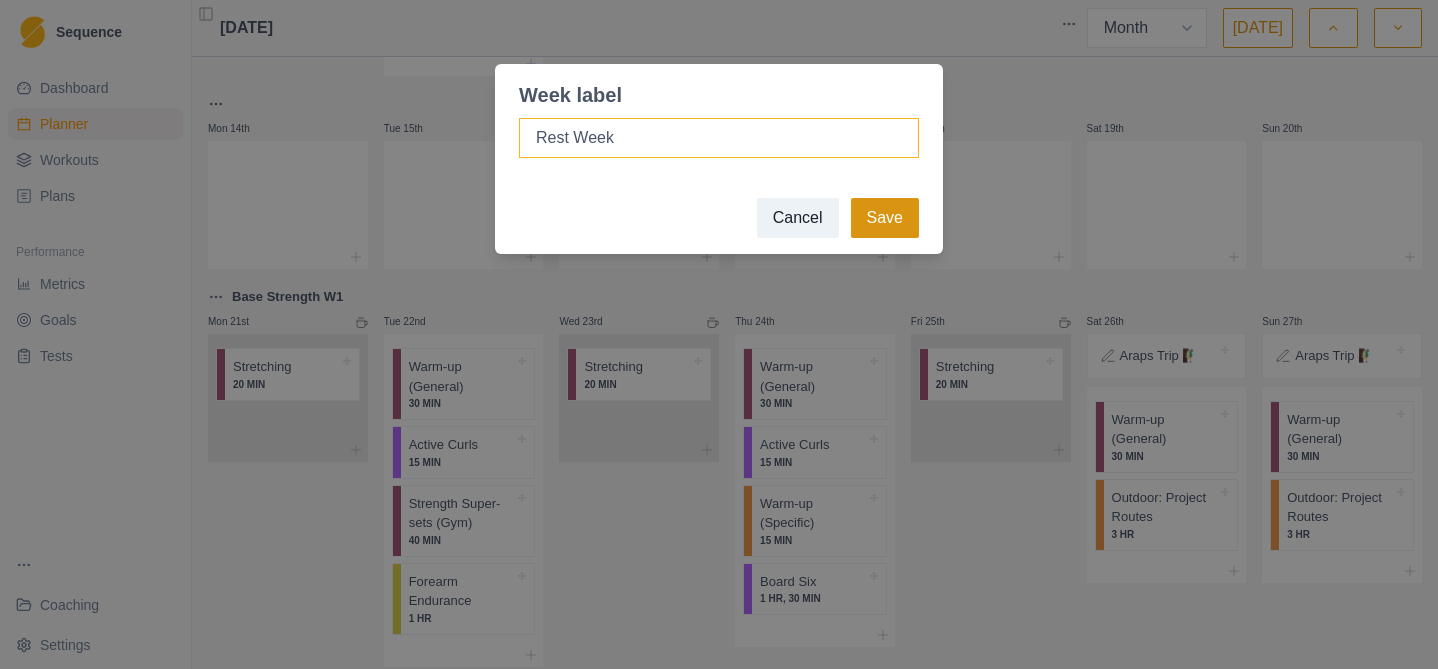 type on "Rest Week" 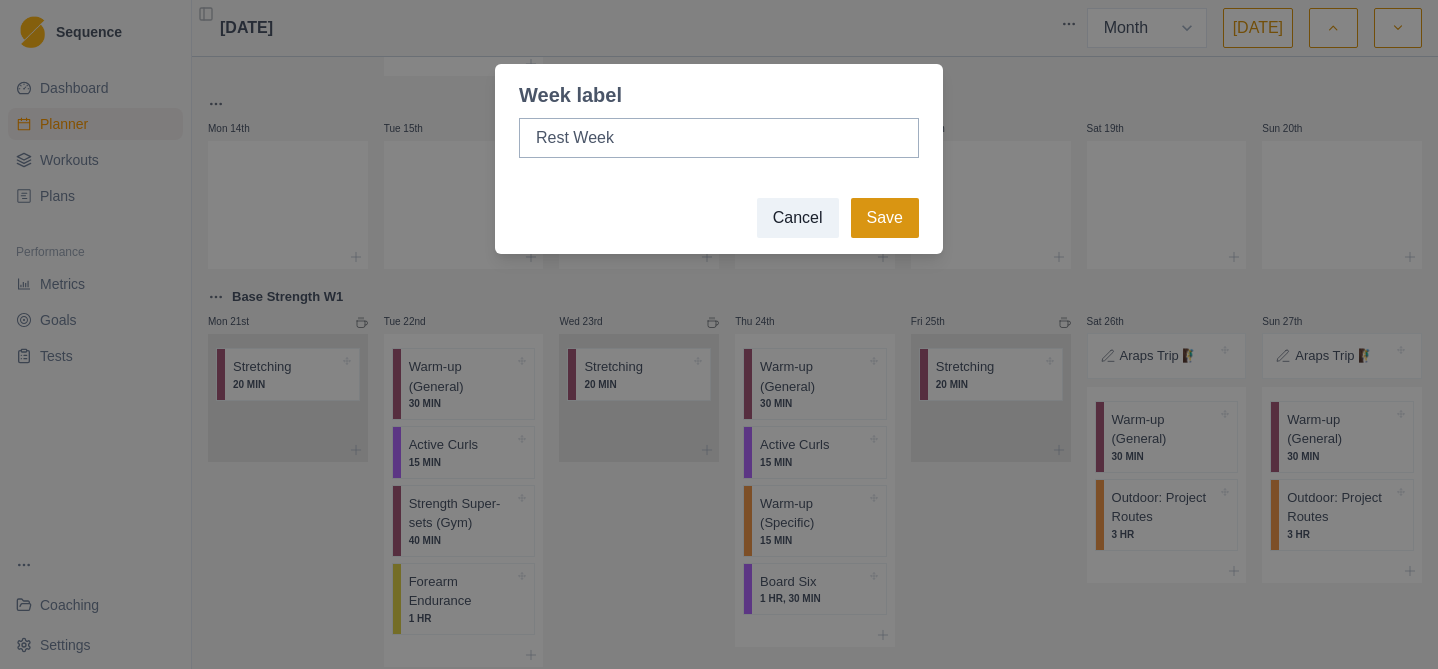 click on "Save" at bounding box center (885, 218) 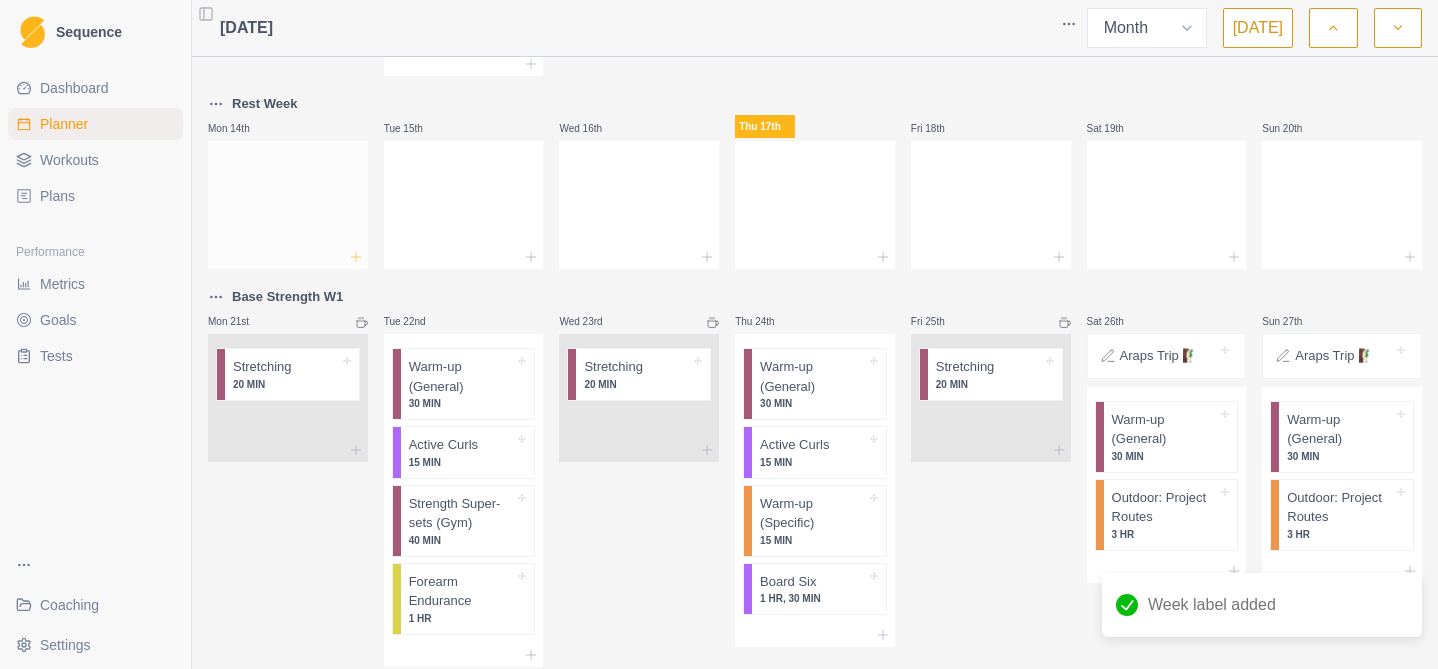 click 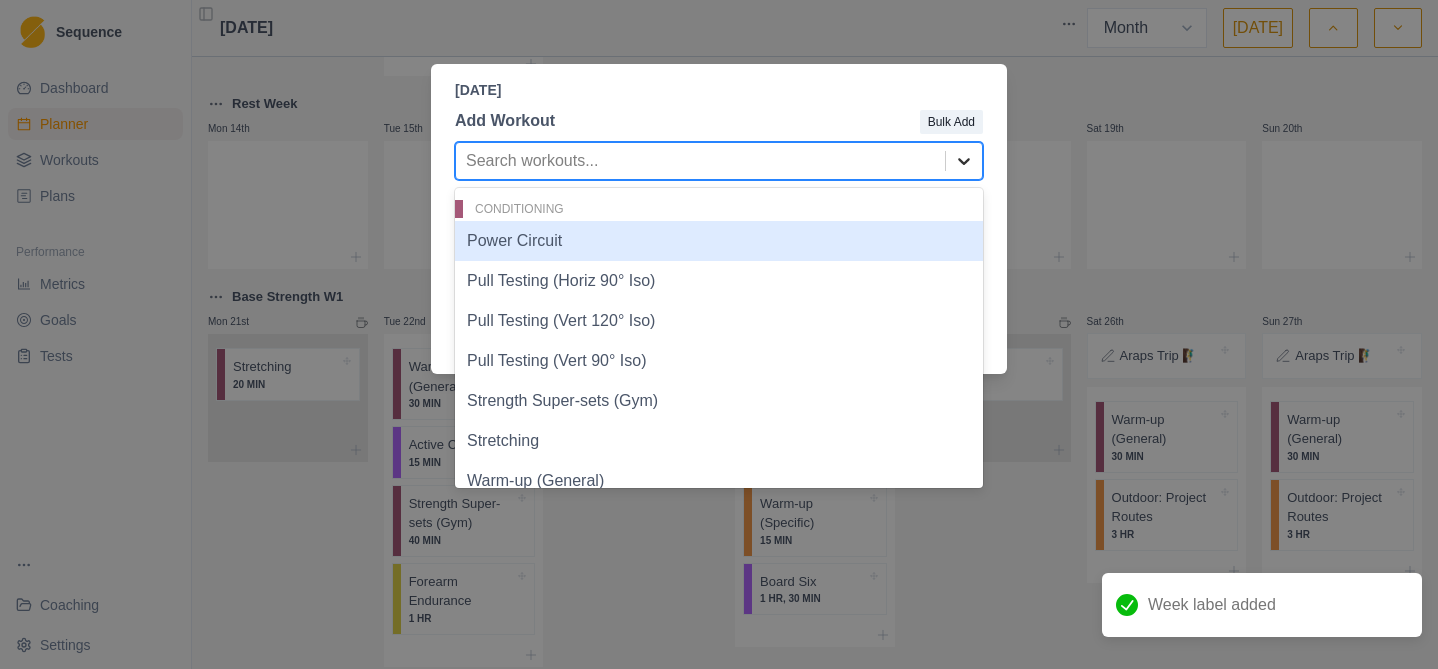click 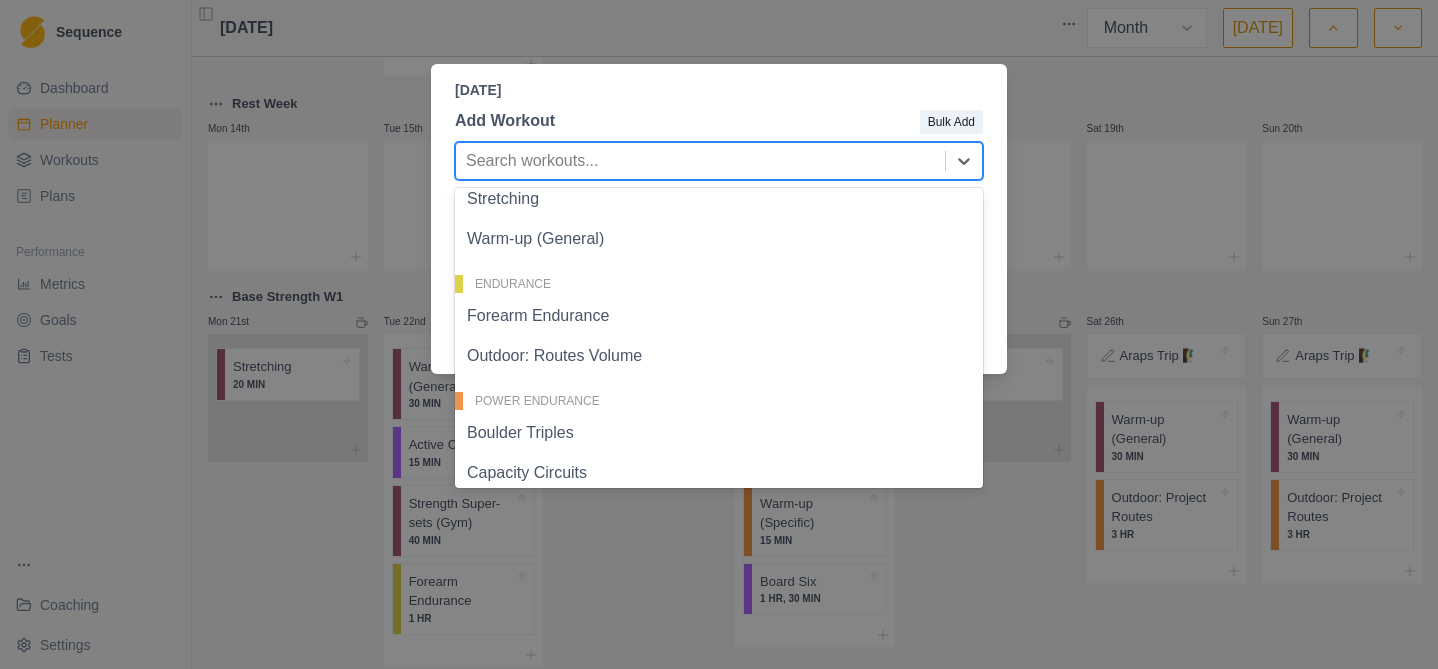 scroll, scrollTop: 240, scrollLeft: 0, axis: vertical 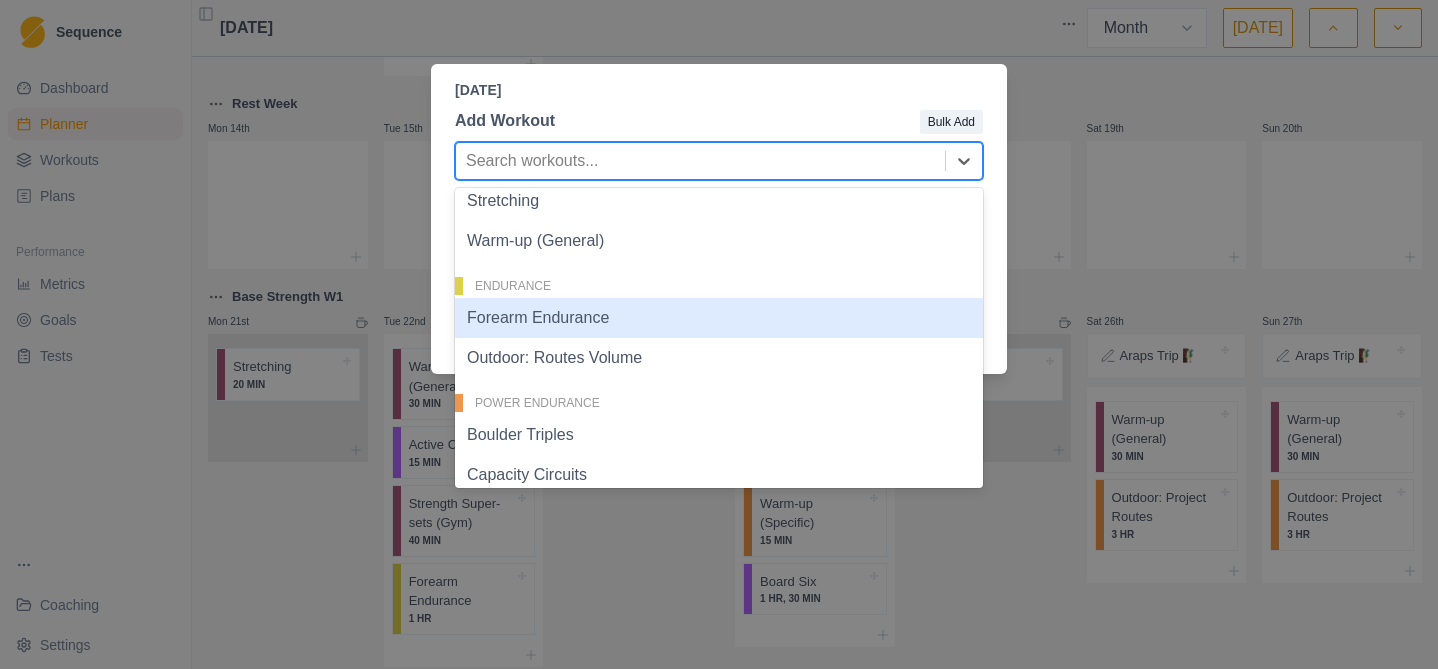 click on "Forearm Endurance" at bounding box center (719, 318) 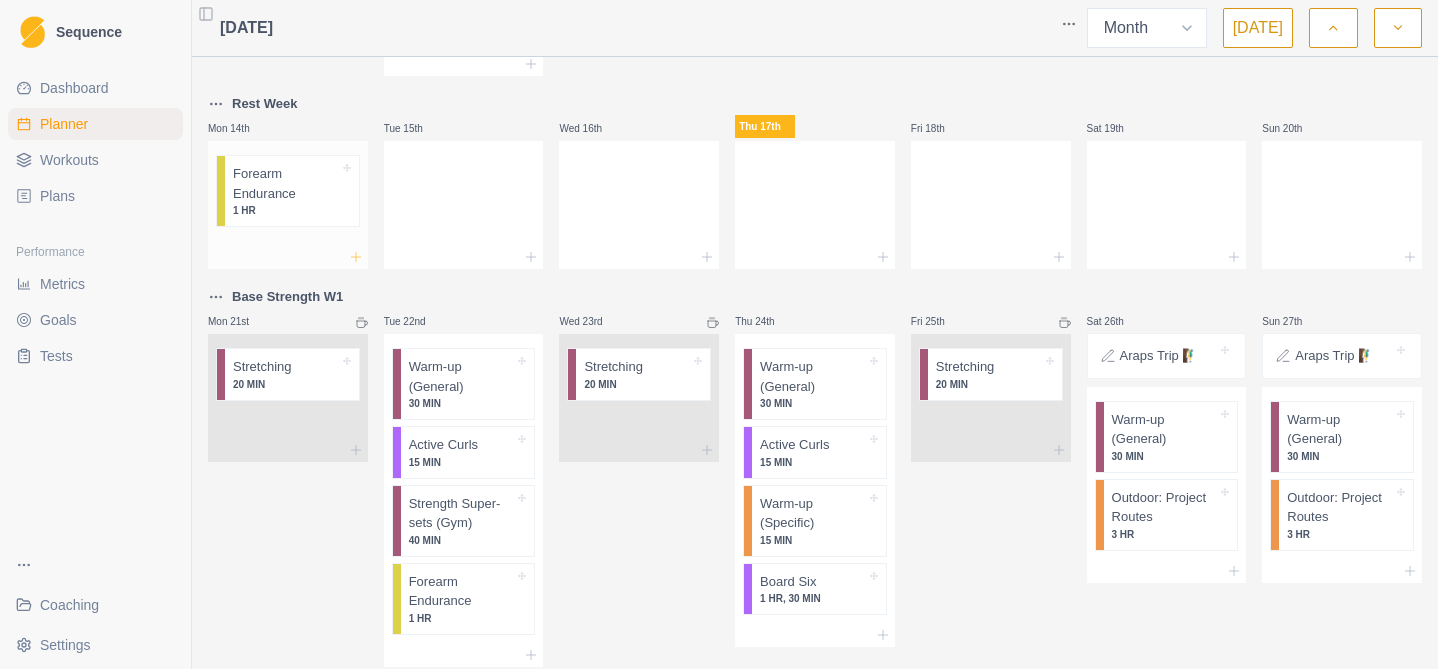 click 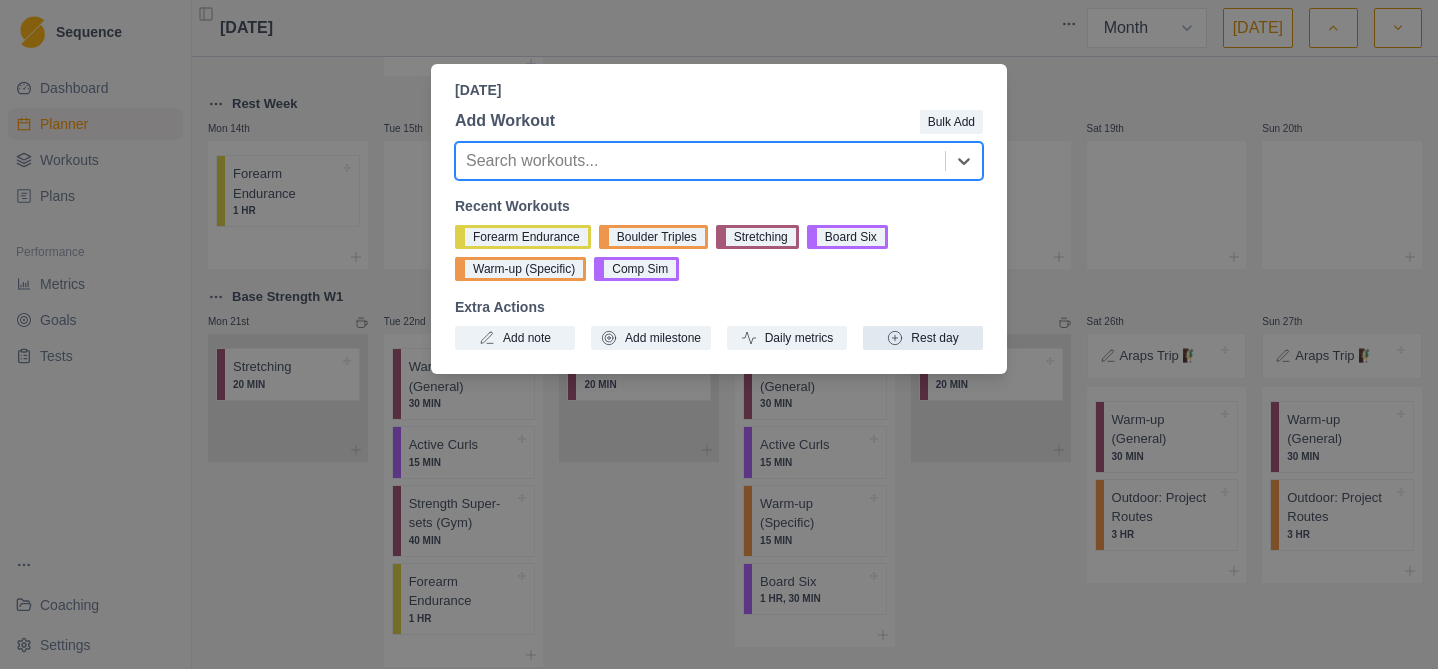 click on "Rest day" at bounding box center [923, 338] 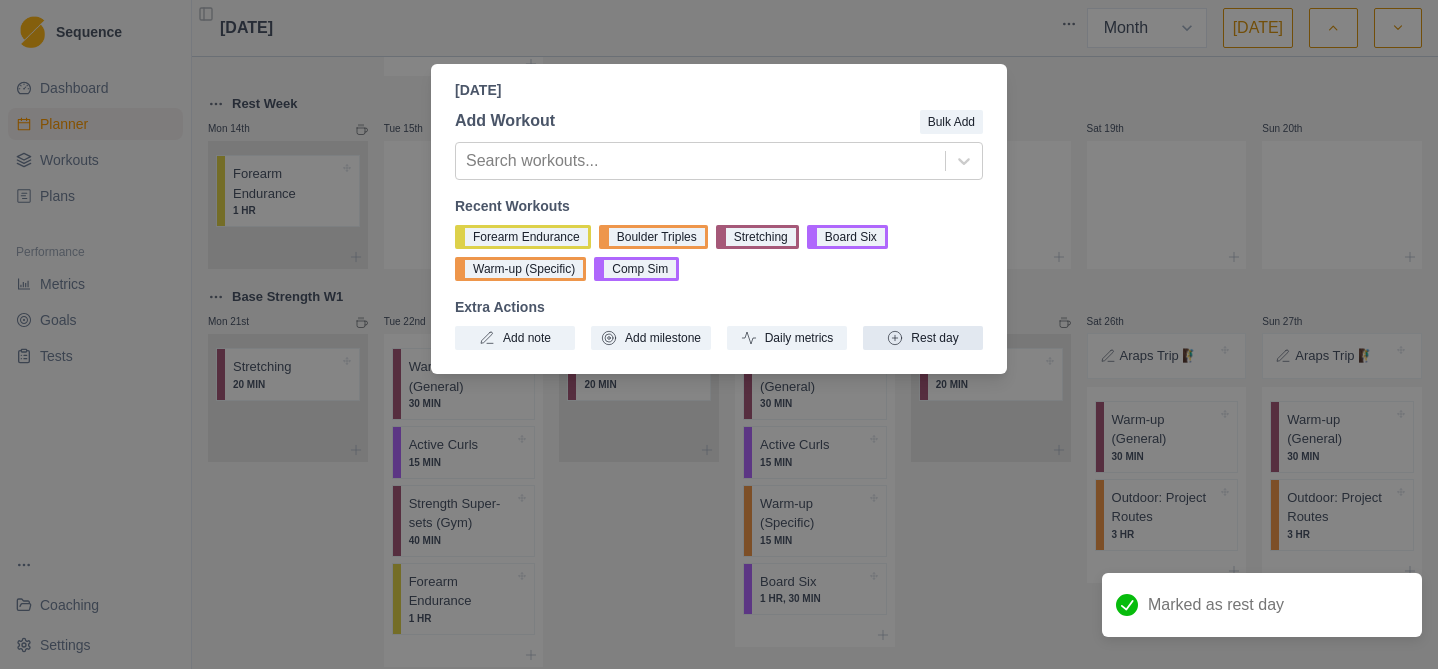 click on "Rest day" at bounding box center (923, 338) 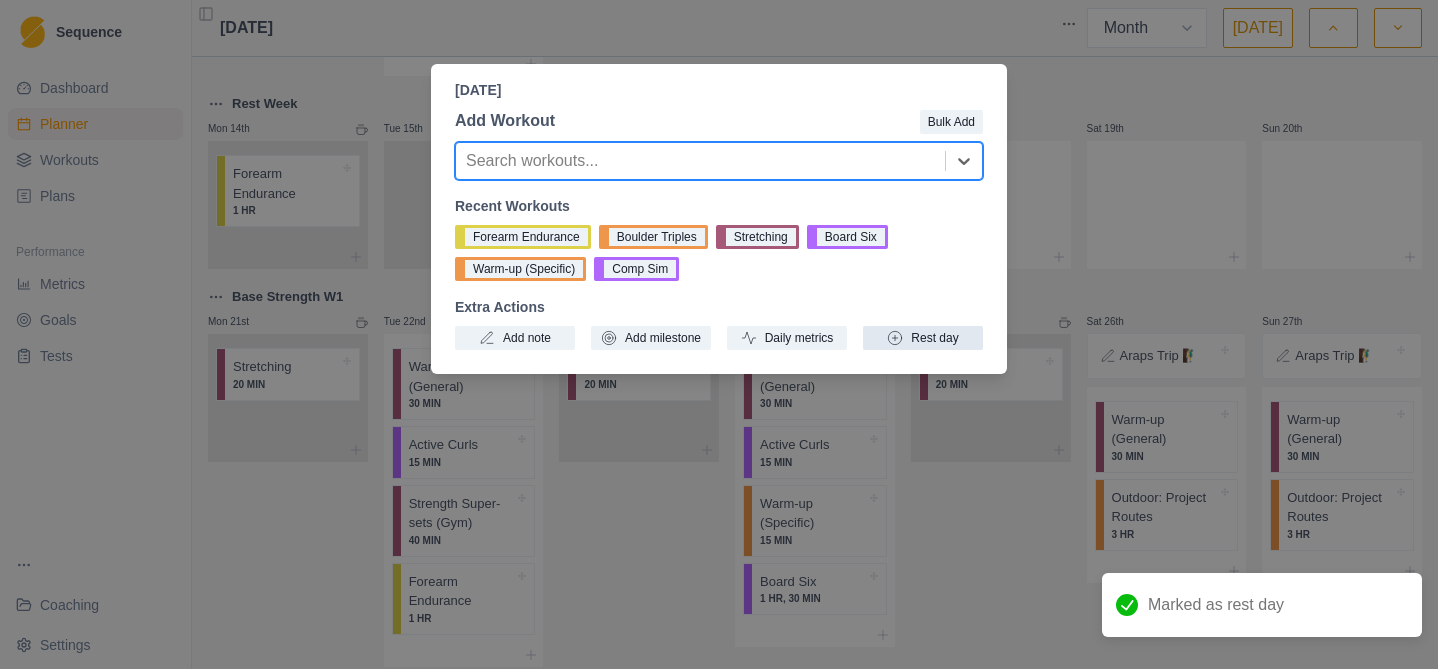 click on "Rest day" at bounding box center [923, 338] 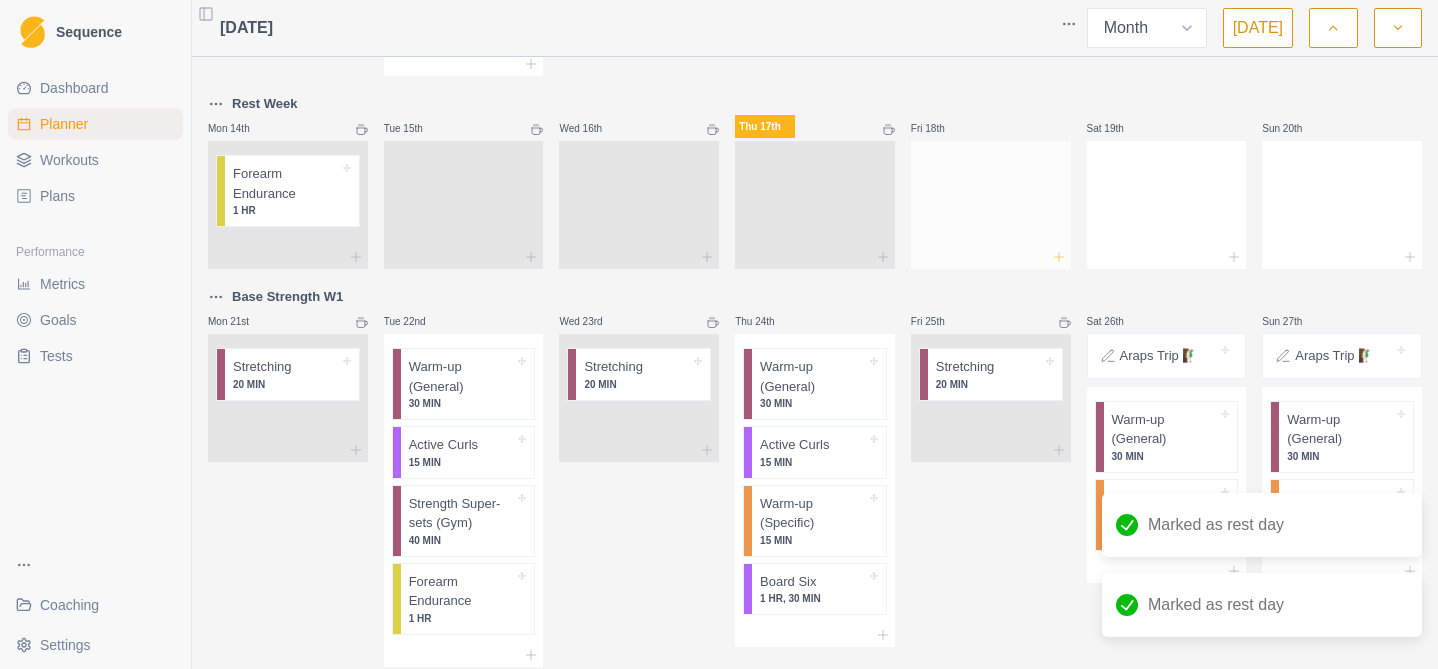 click 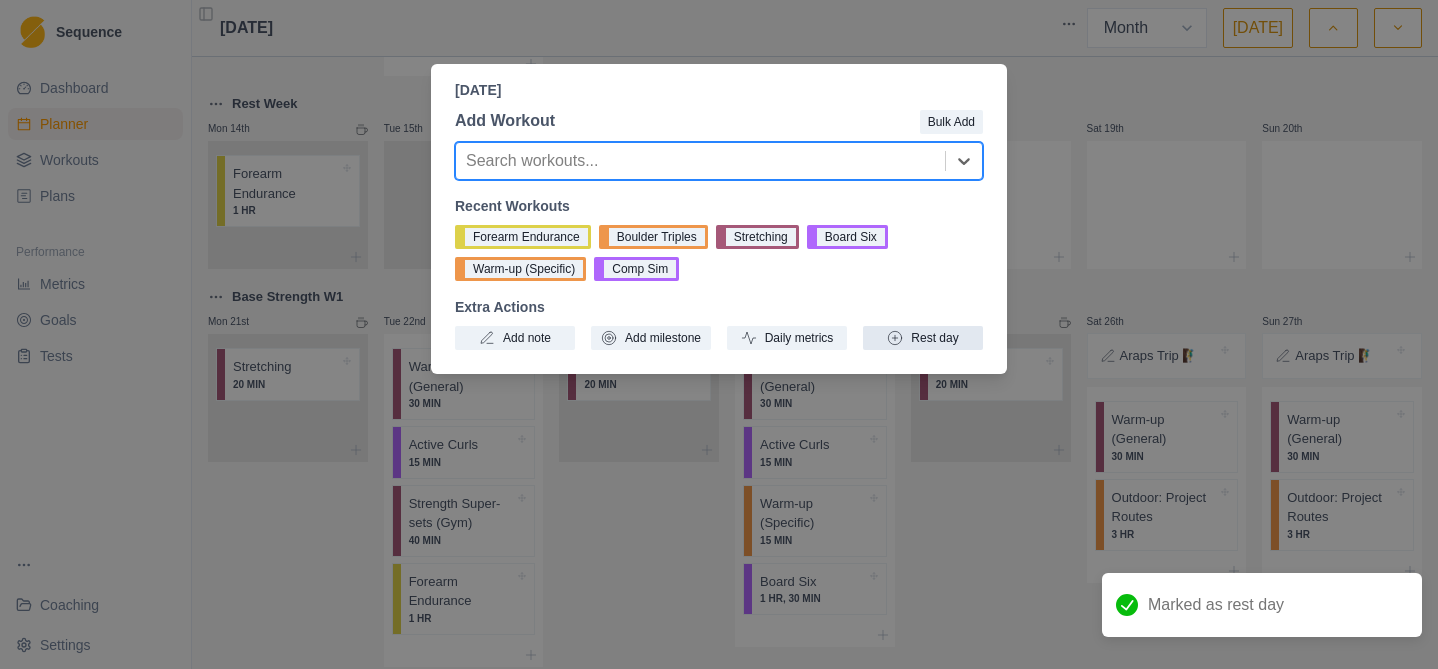 click on "Rest day" at bounding box center [923, 338] 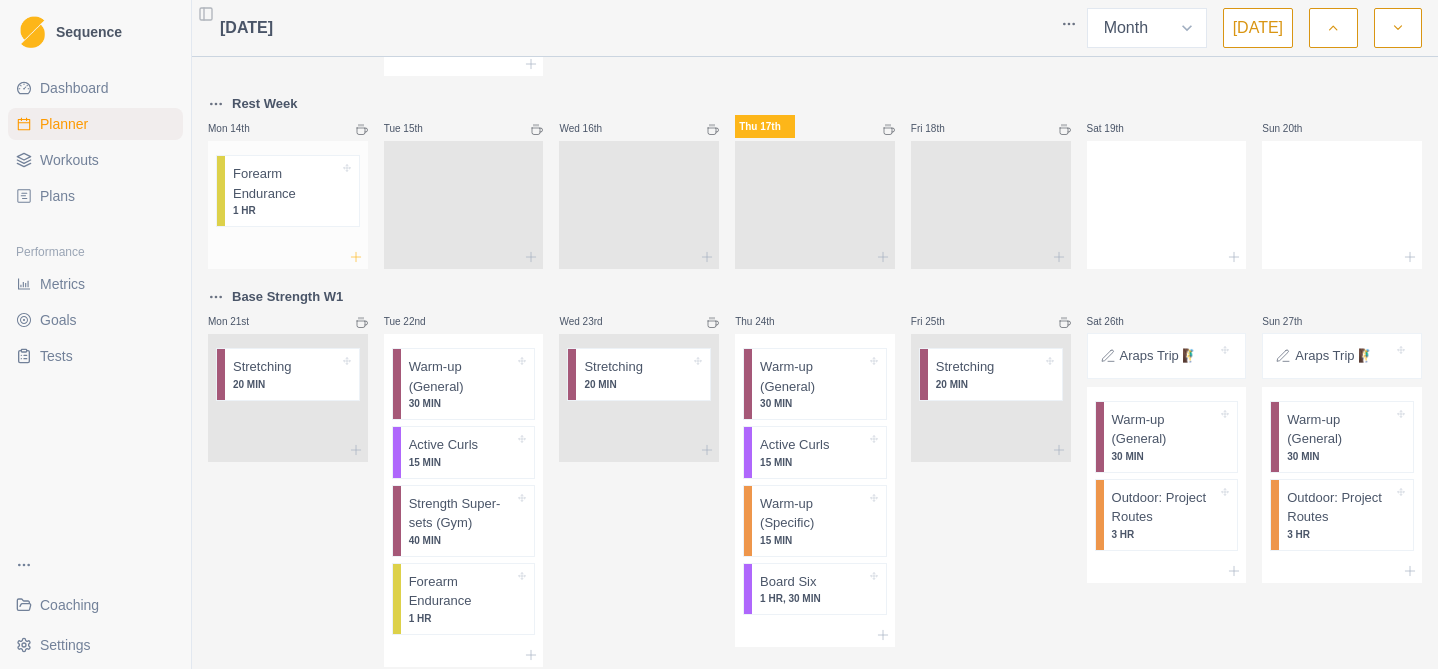 click 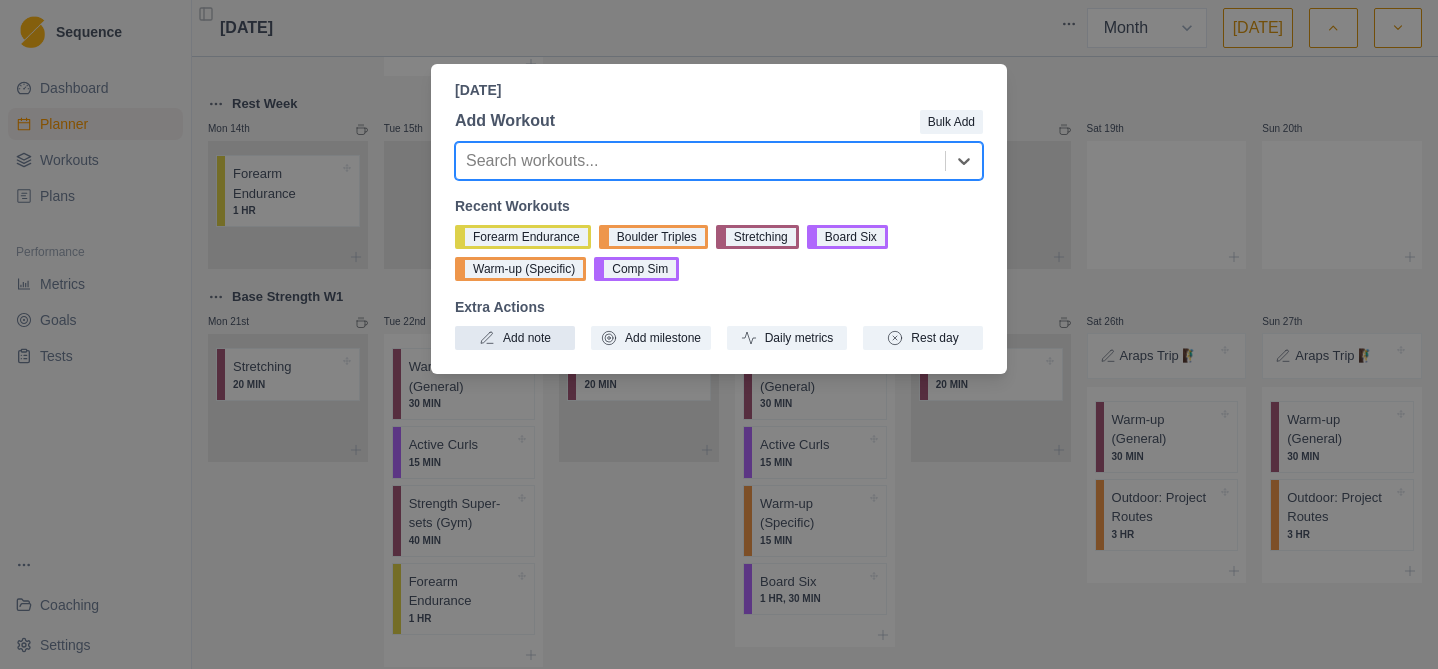 click on "Add note" at bounding box center [515, 338] 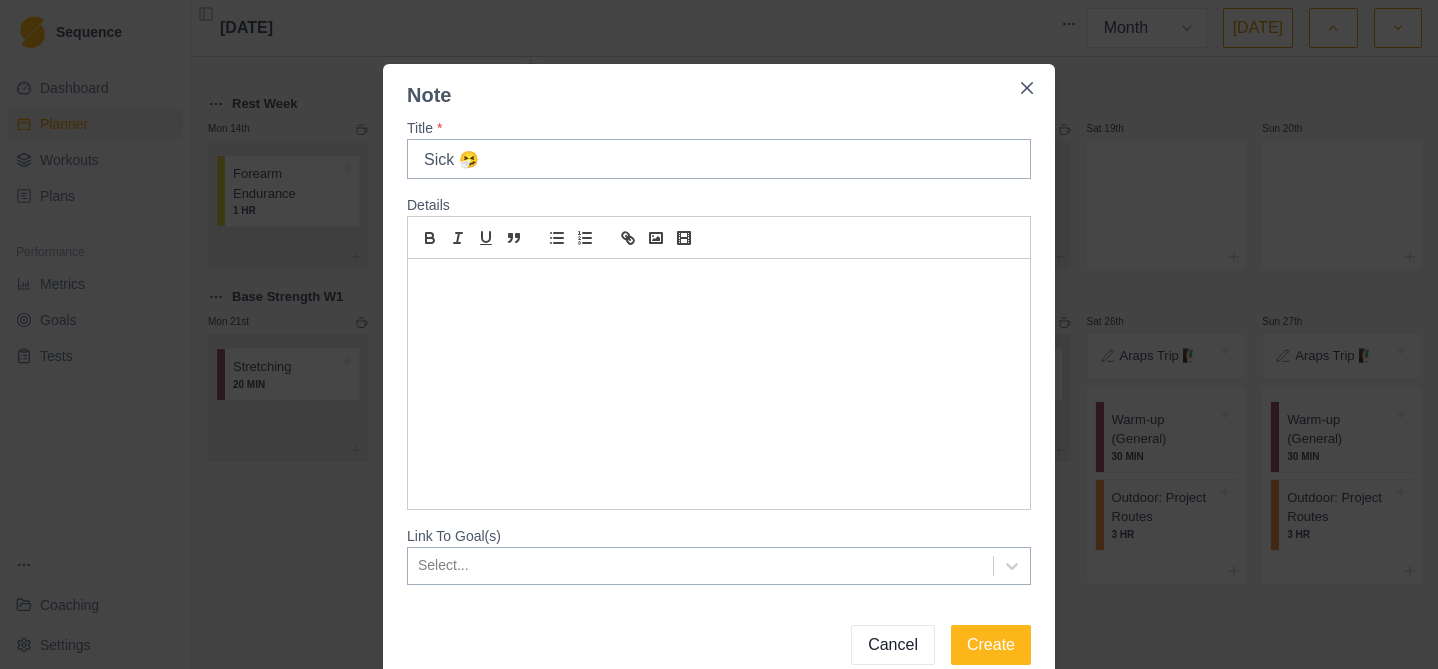 drag, startPoint x: 477, startPoint y: 162, endPoint x: 406, endPoint y: 153, distance: 71.568146 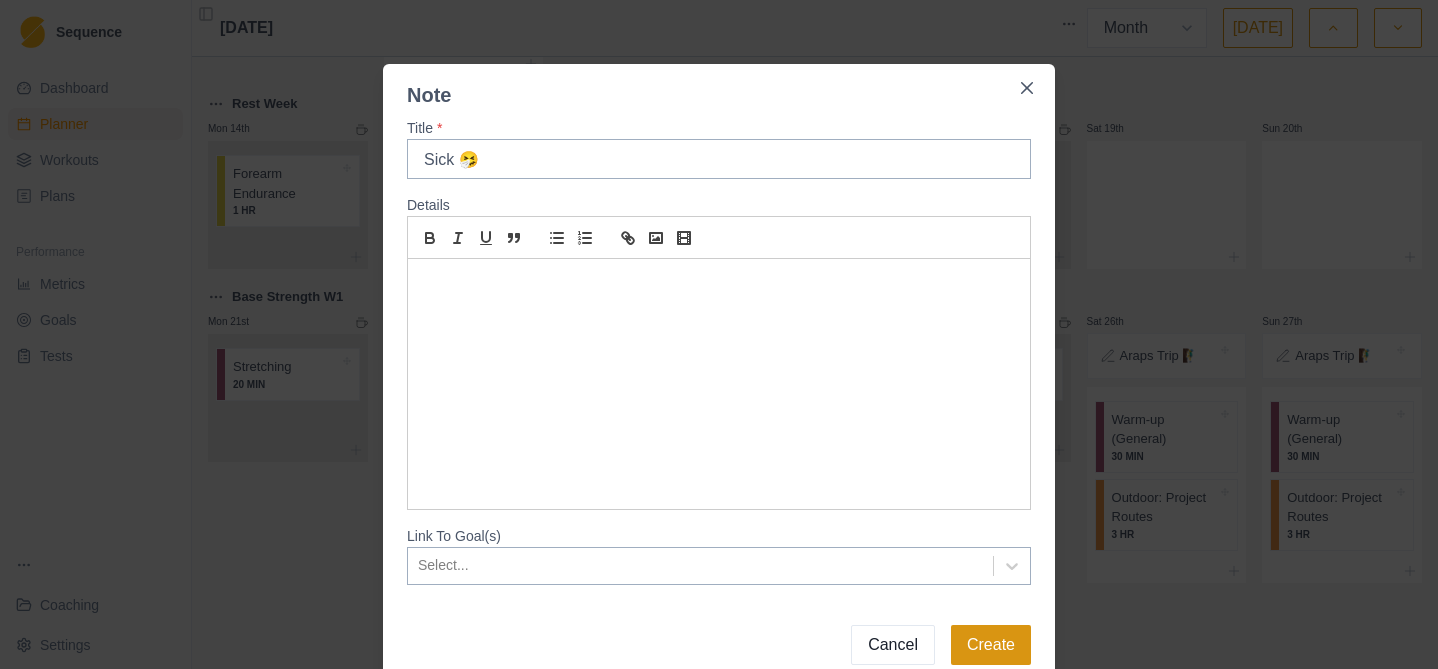 type on "Sick 🤧" 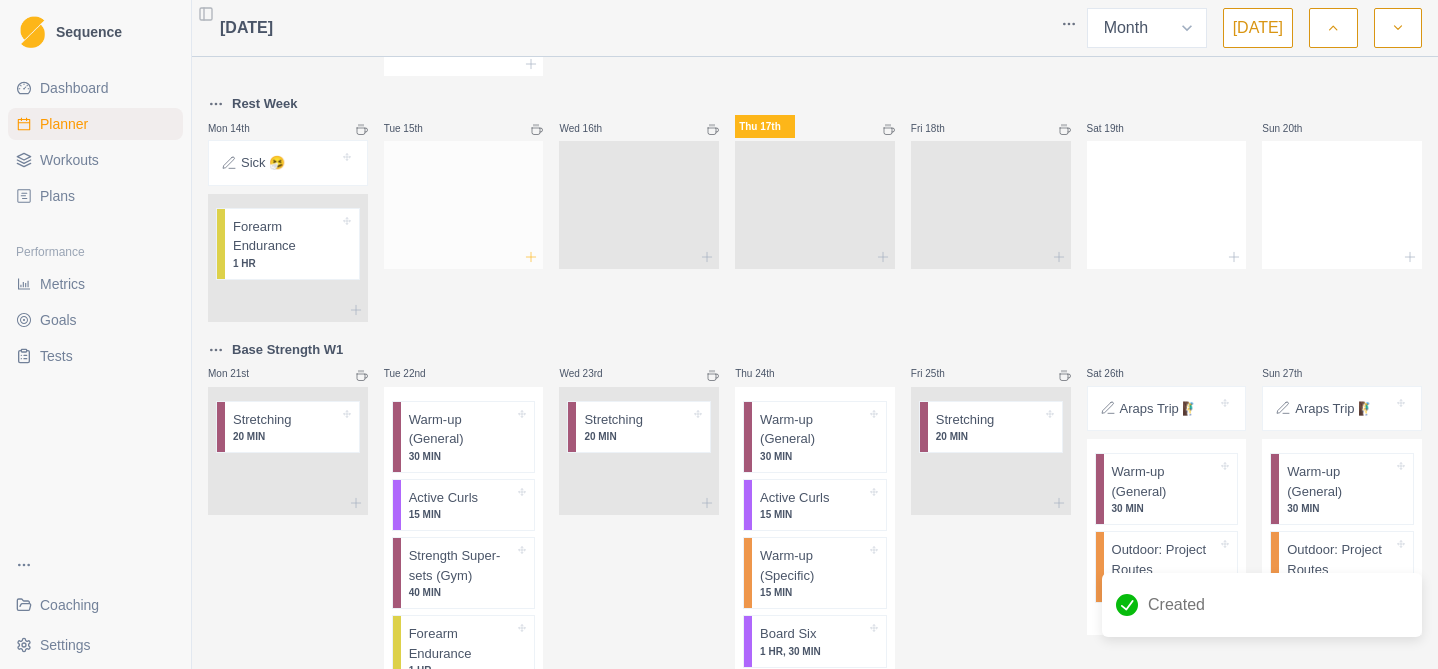 click 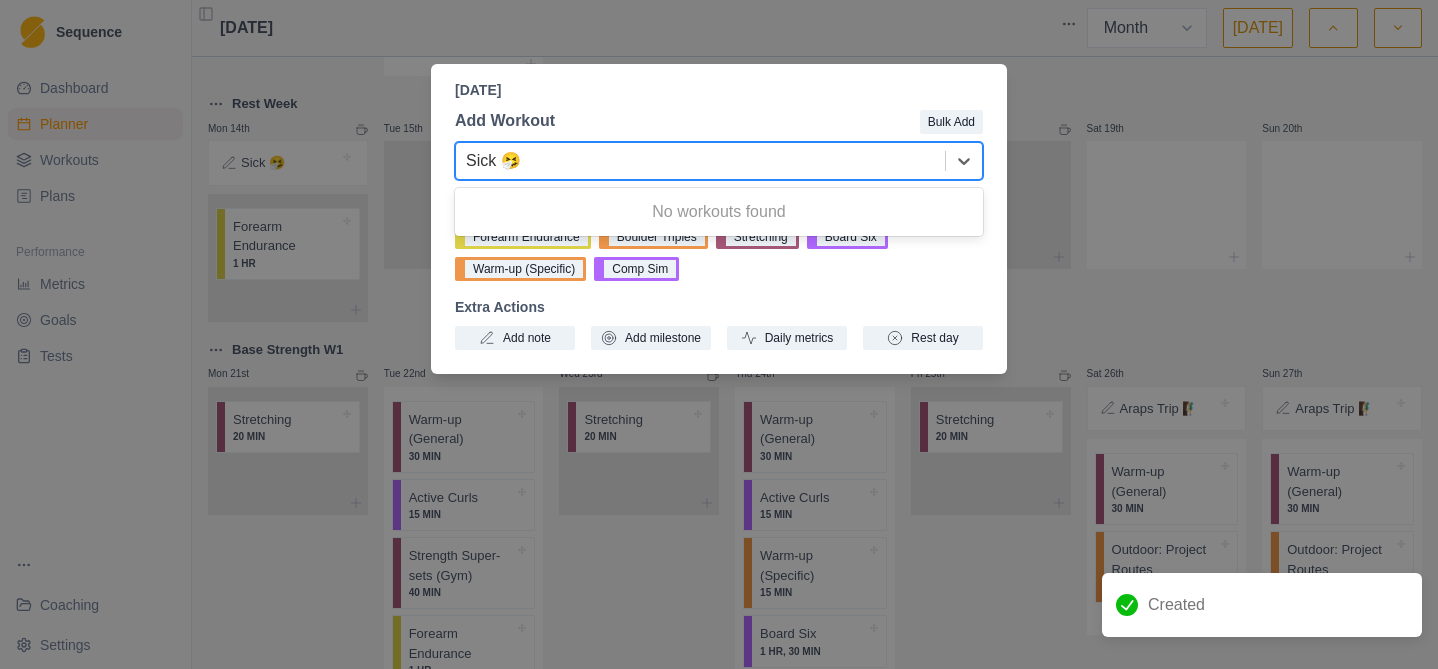 type on "Sick 🤧" 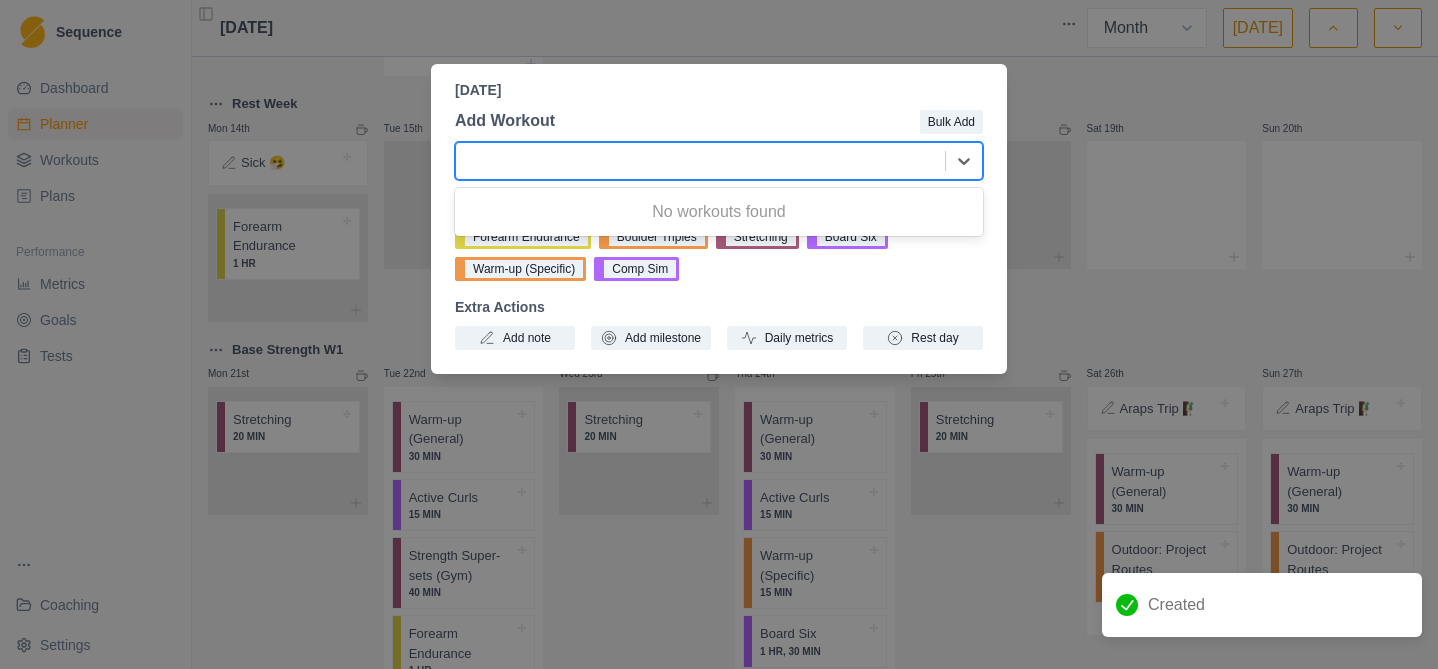 click on "Forearm Endurance Boulder Triples Stretching Board Six Warm-up (Specific) Comp Sim" at bounding box center (719, 253) 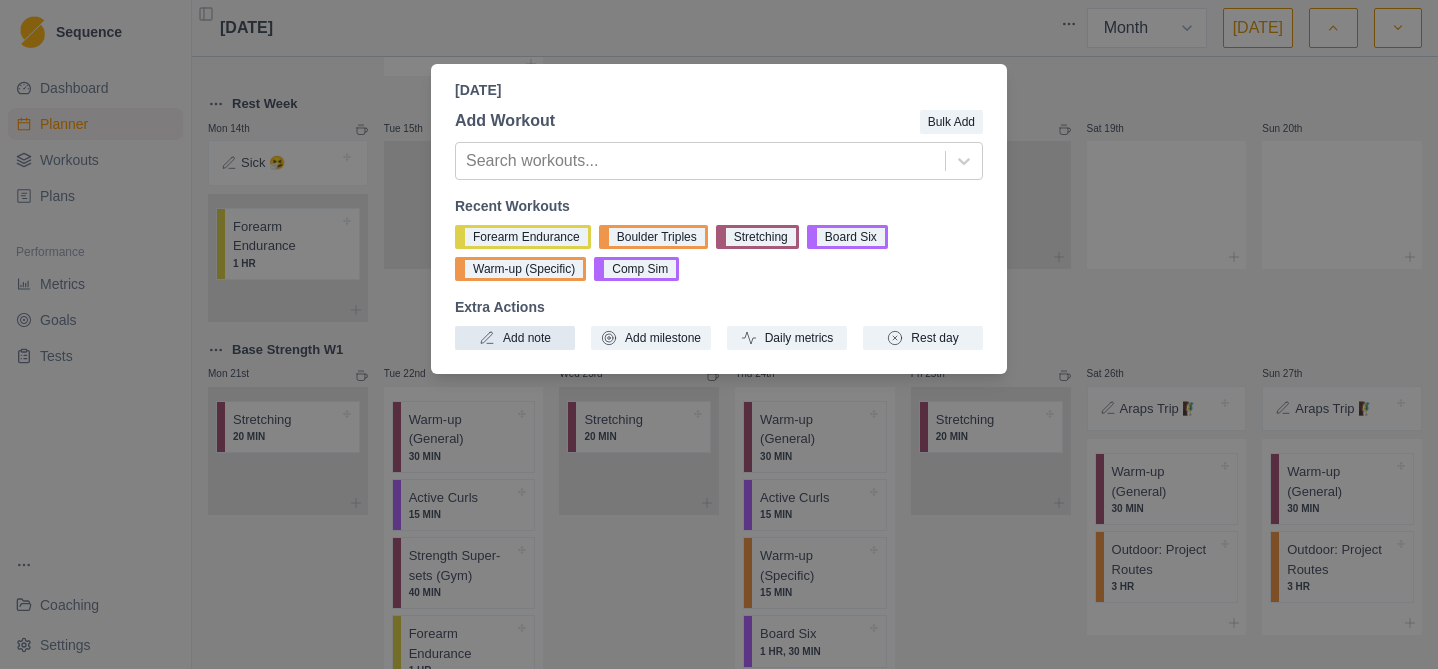 click on "Add note" at bounding box center (515, 338) 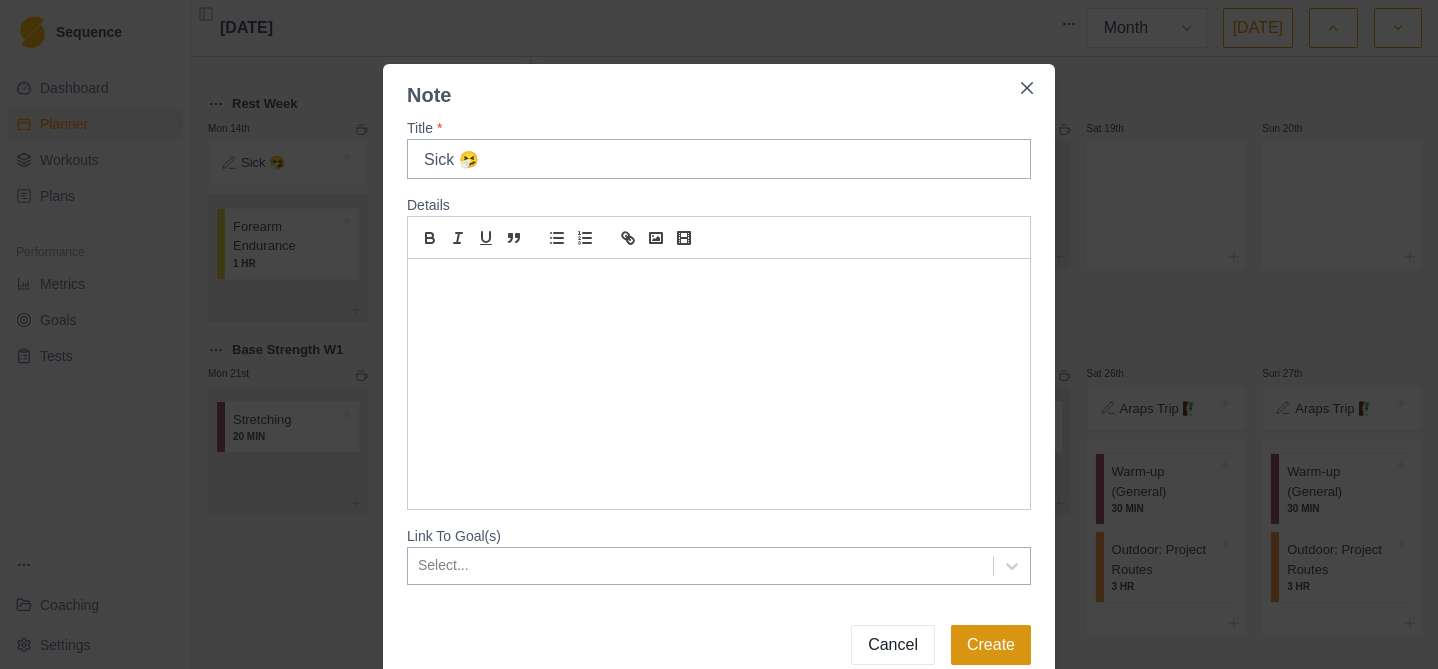 type on "Sick 🤧" 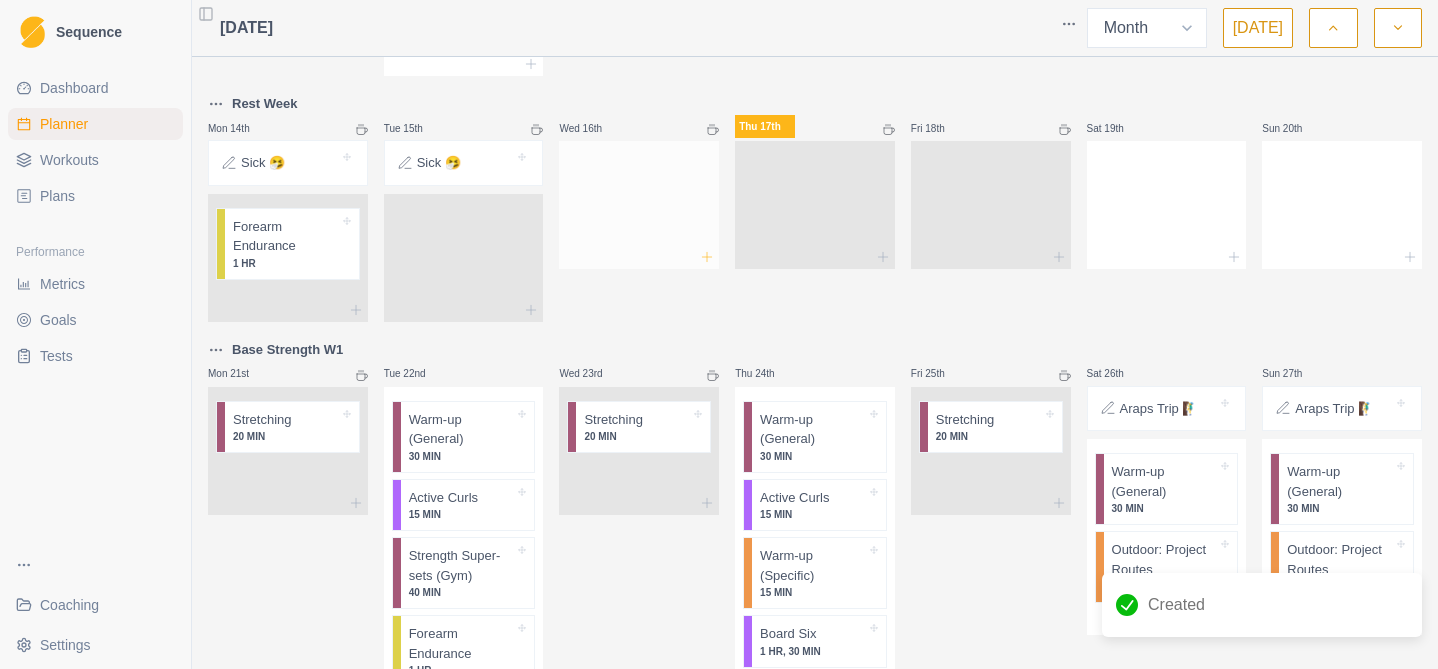 click 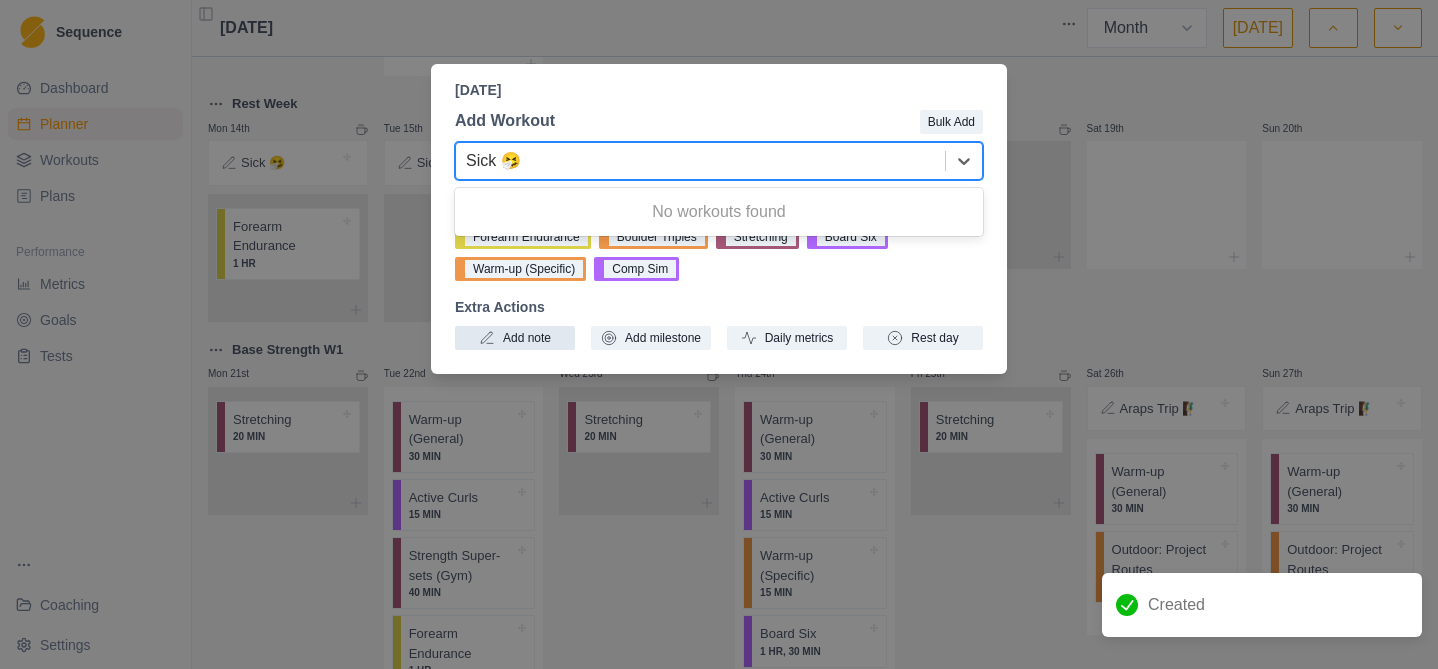 type on "Sick 🤧" 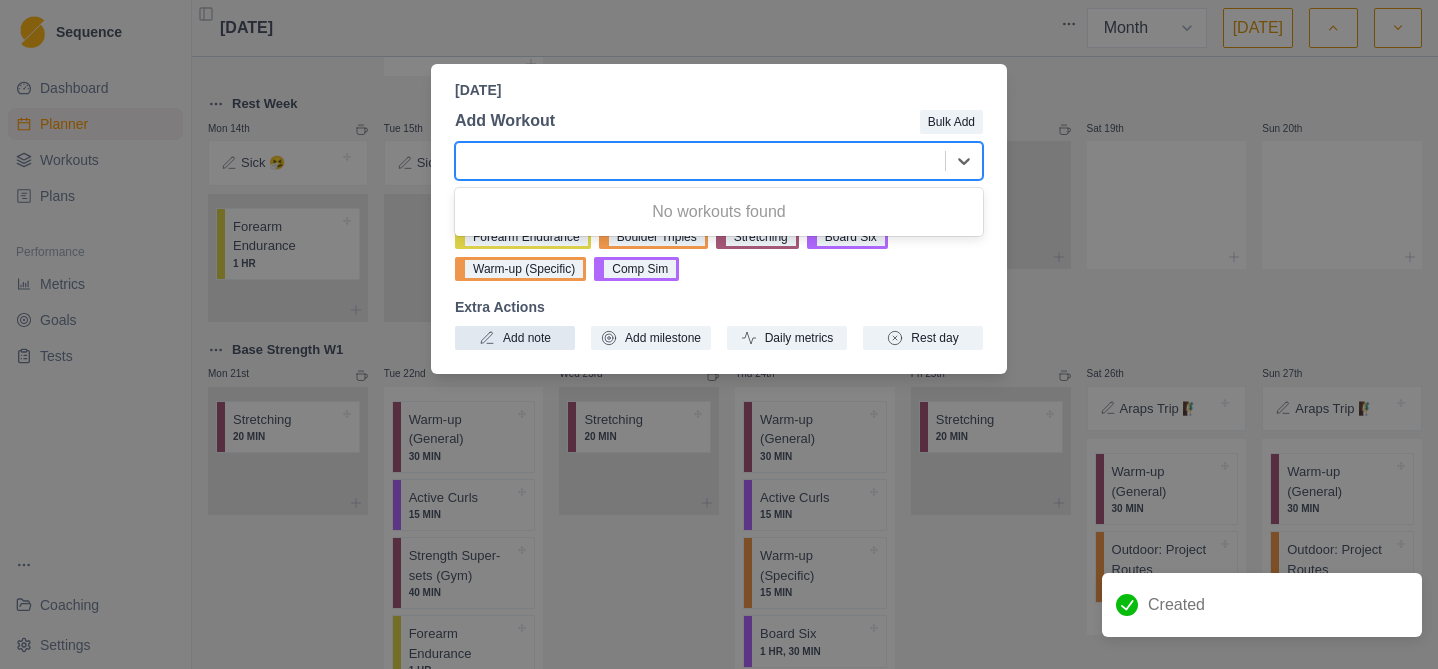 click on "Add note" at bounding box center [515, 338] 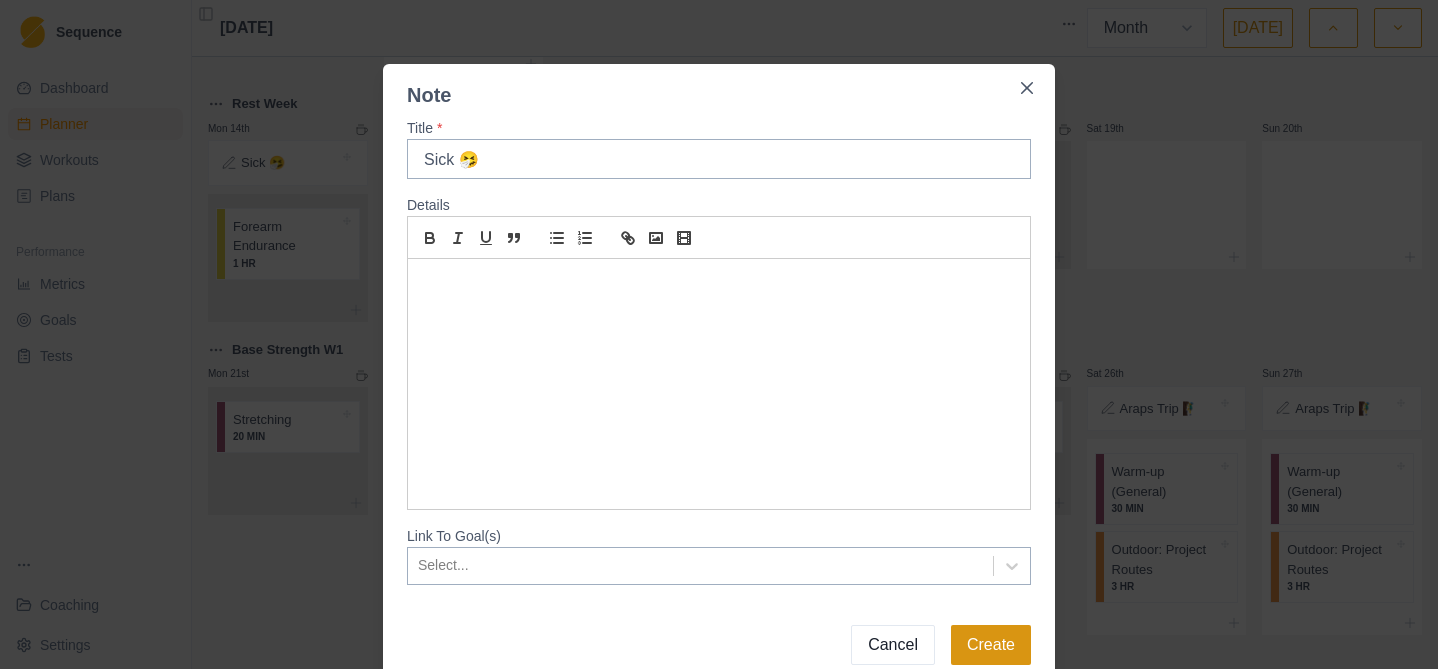 type on "Sick 🤧" 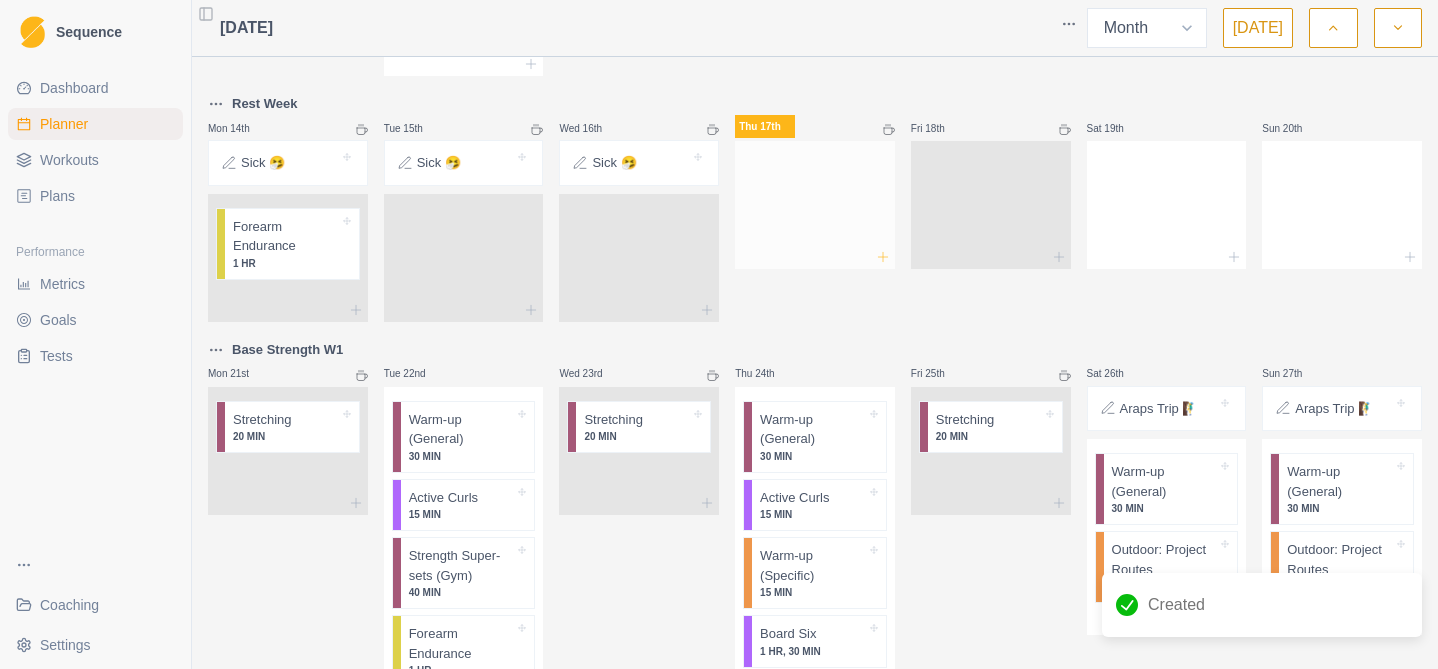 click 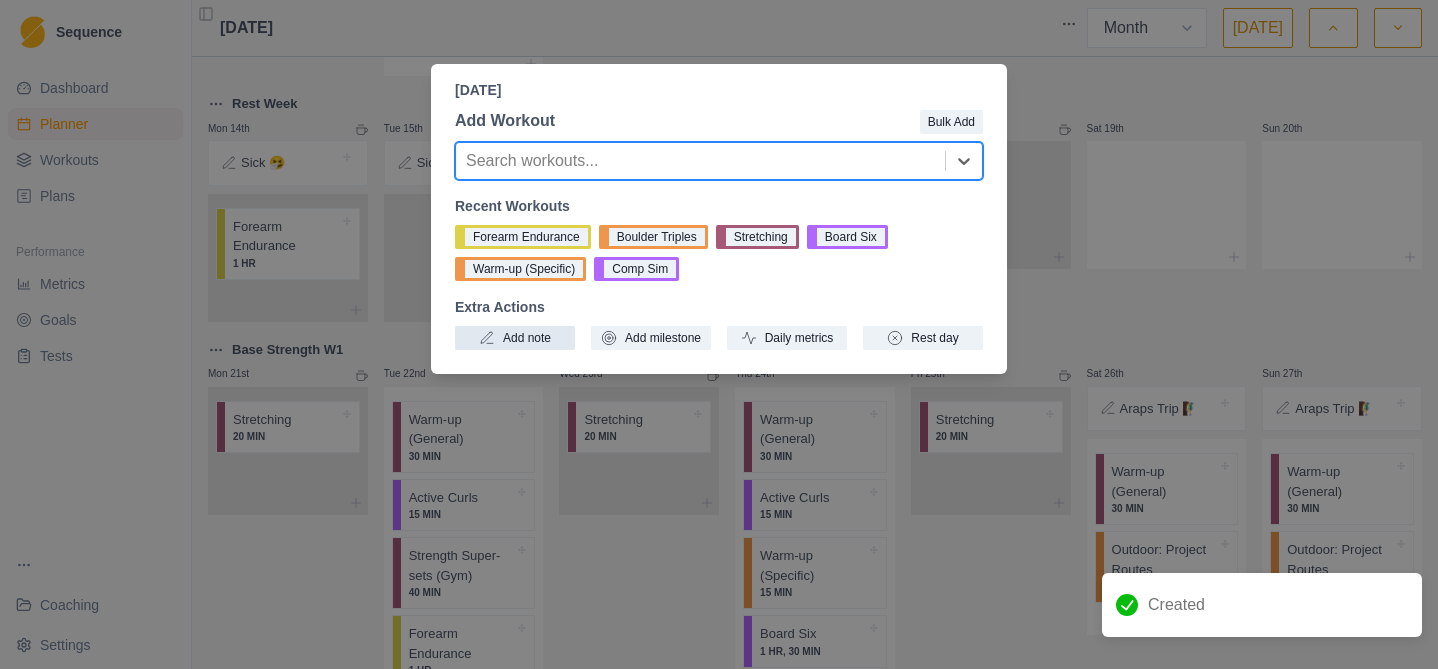 click on "Add note" at bounding box center (515, 338) 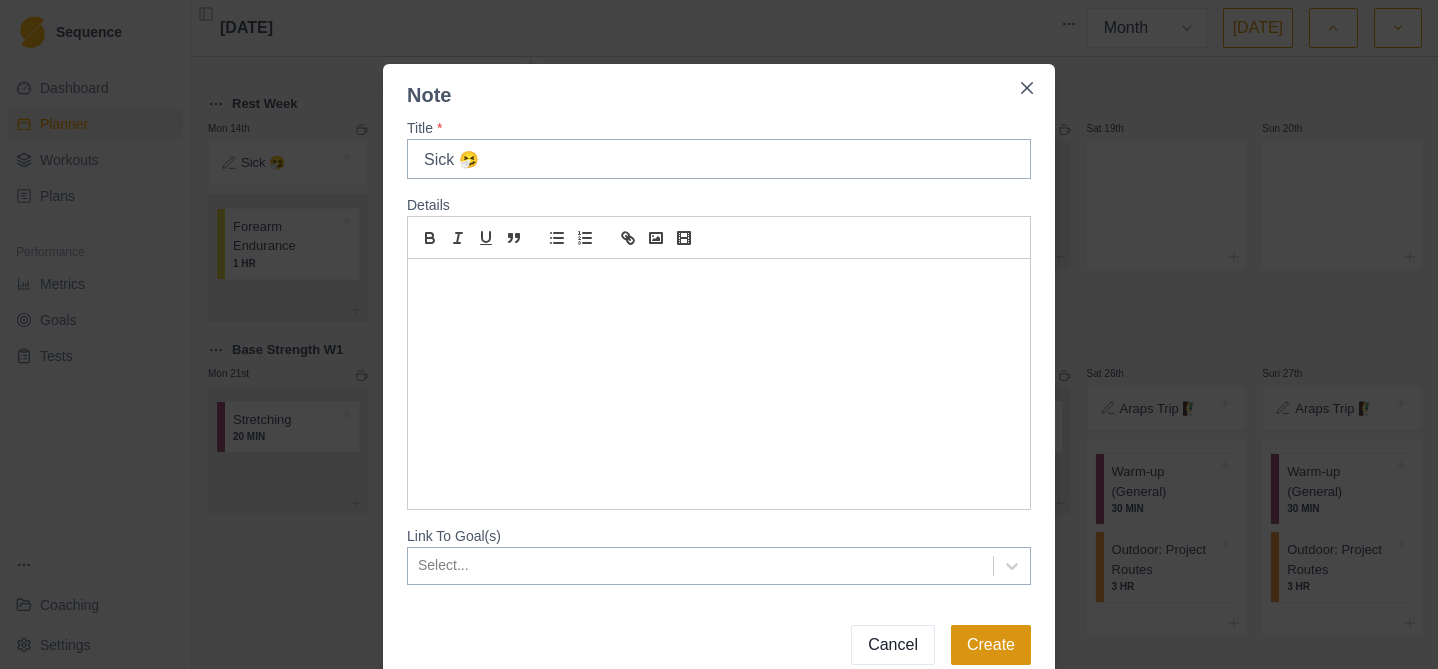 type on "Sick 🤧" 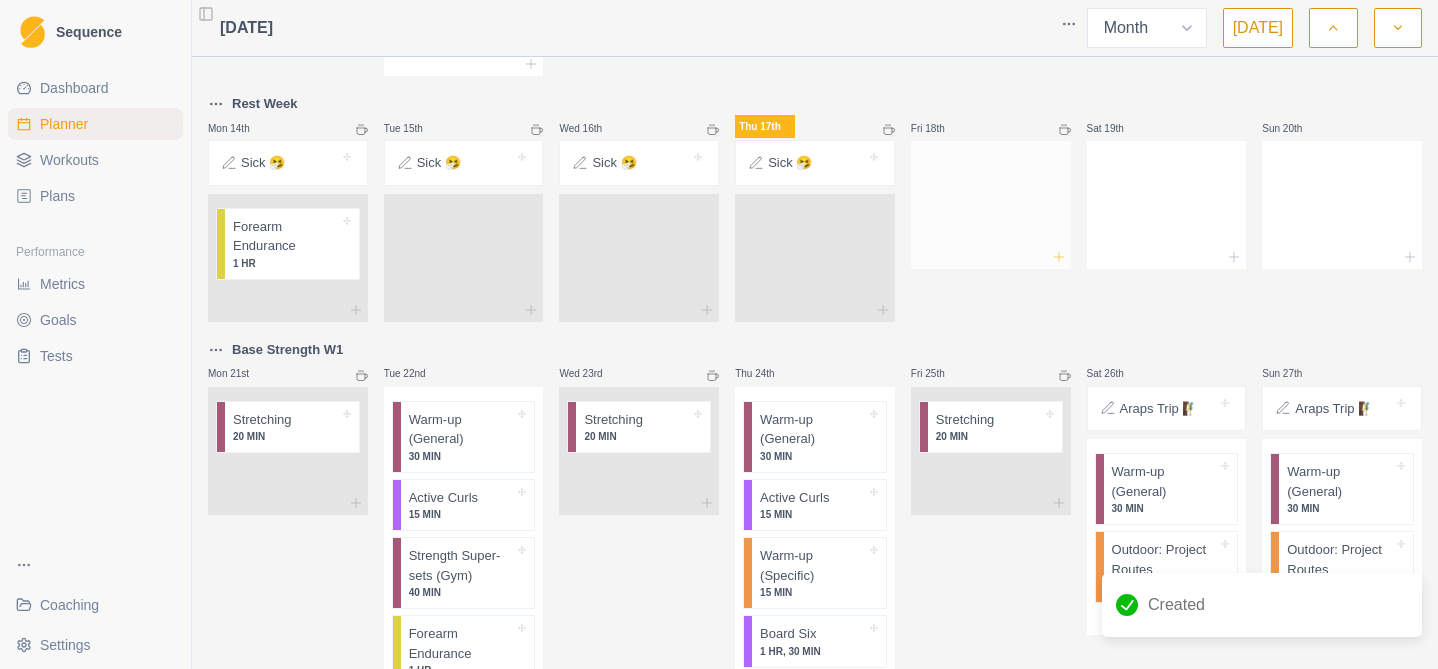 click 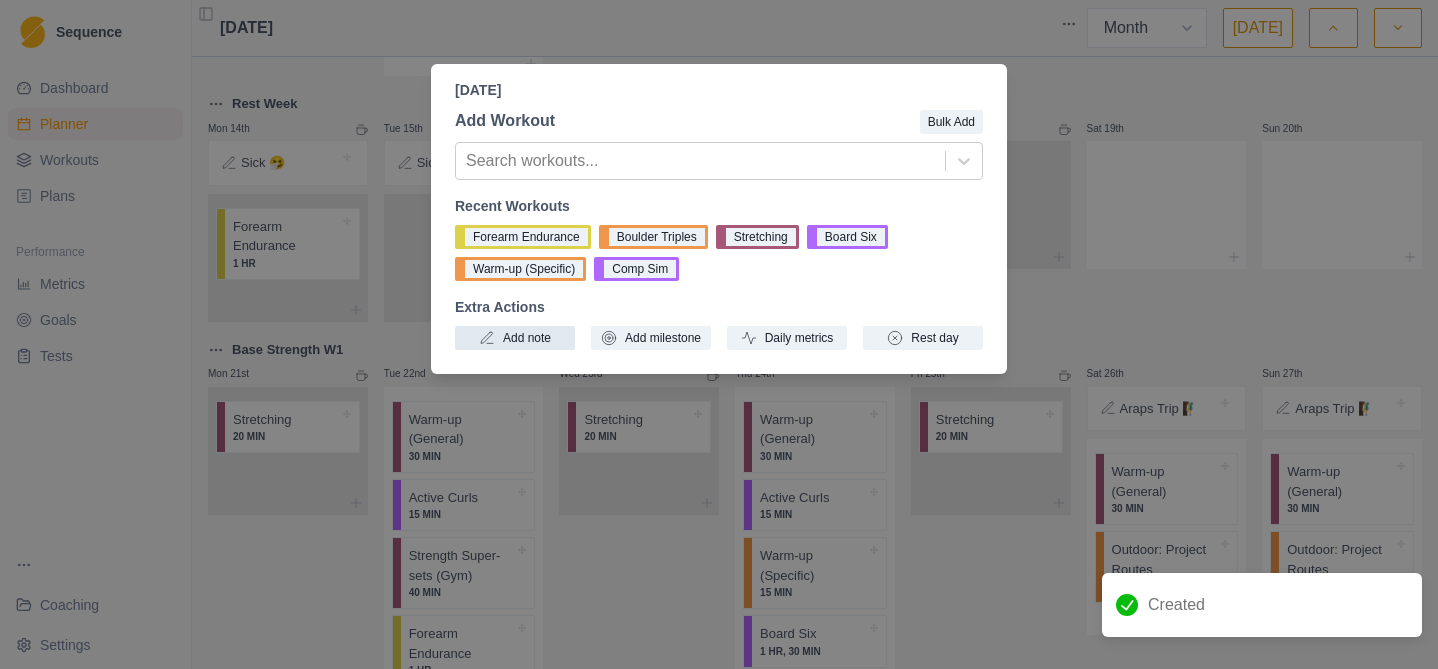 click on "Add note" at bounding box center [515, 338] 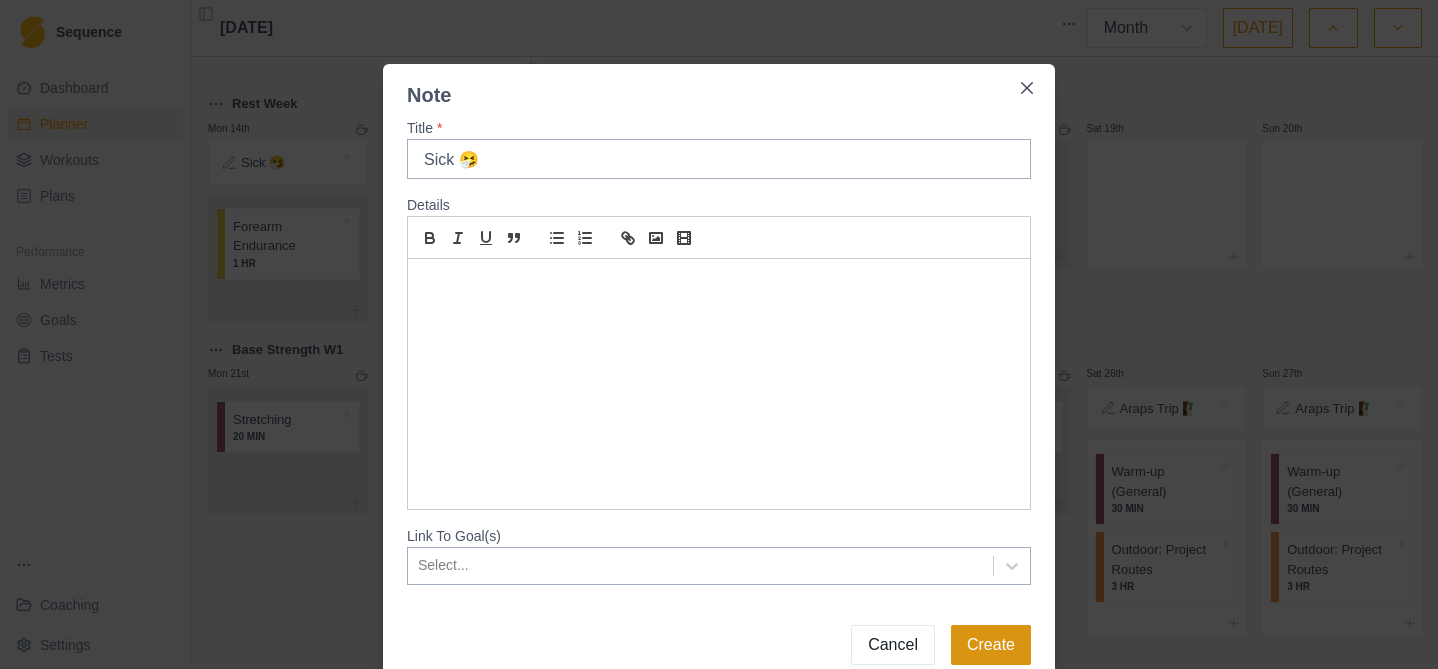 type on "Sick 🤧" 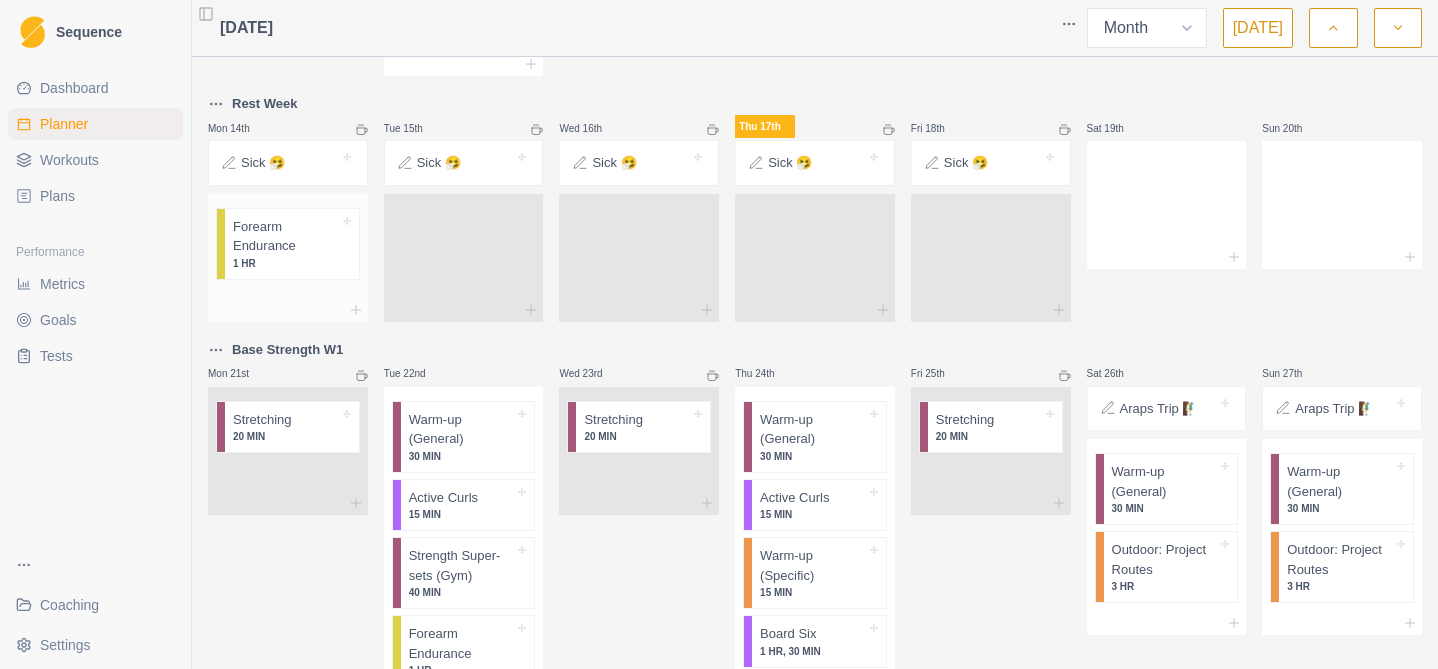 click on "Forearm Endurance" at bounding box center [286, 236] 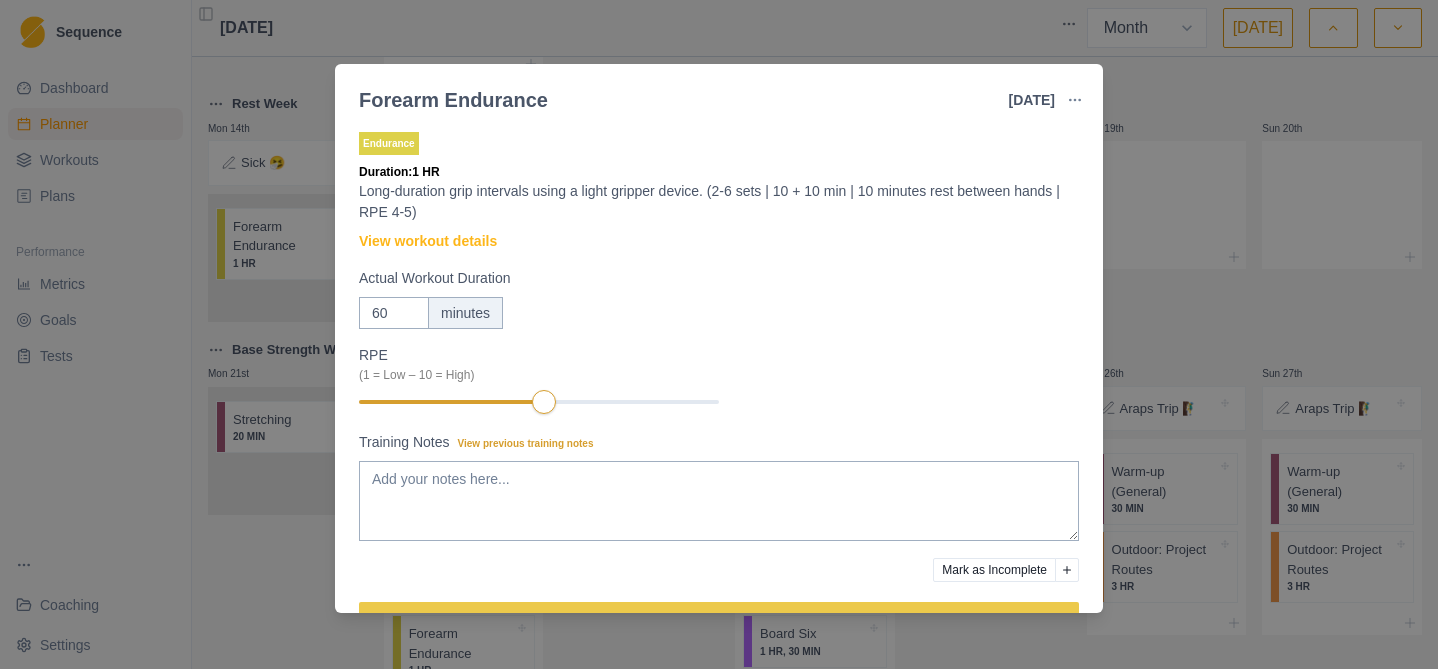 scroll, scrollTop: 57, scrollLeft: 0, axis: vertical 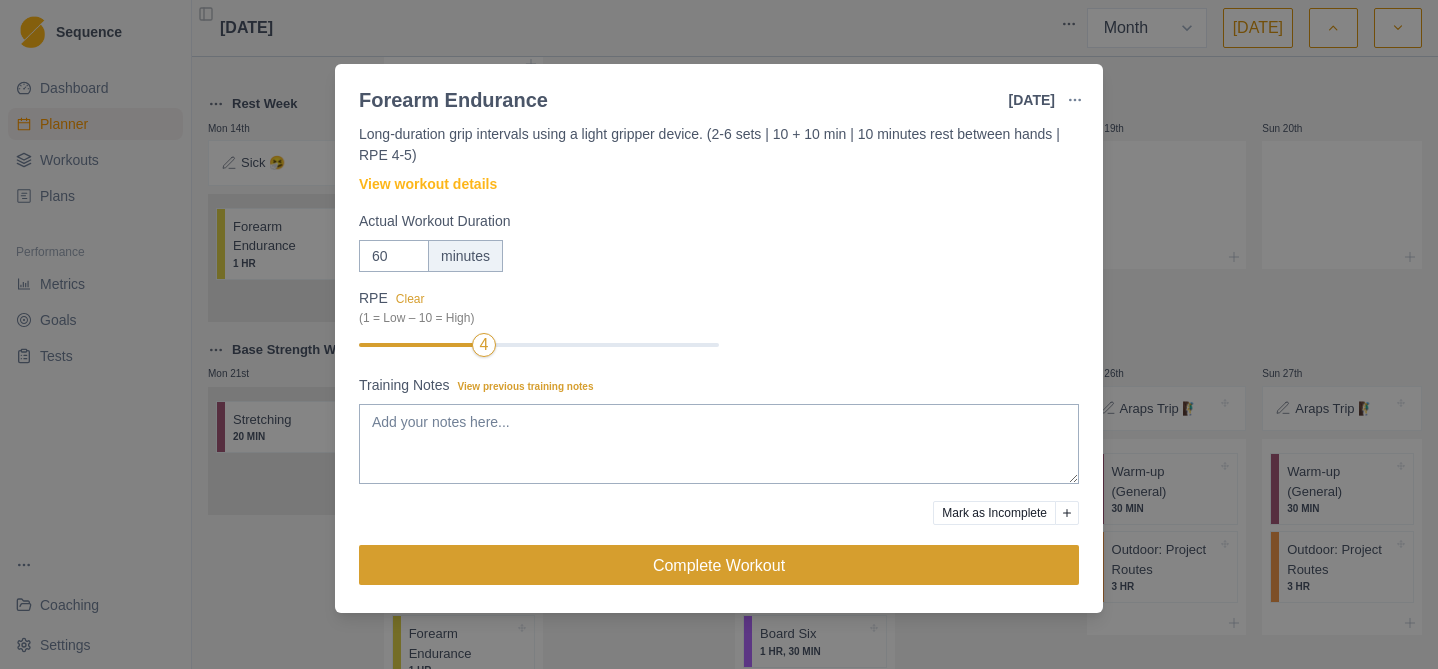 click on "Complete Workout" at bounding box center (719, 565) 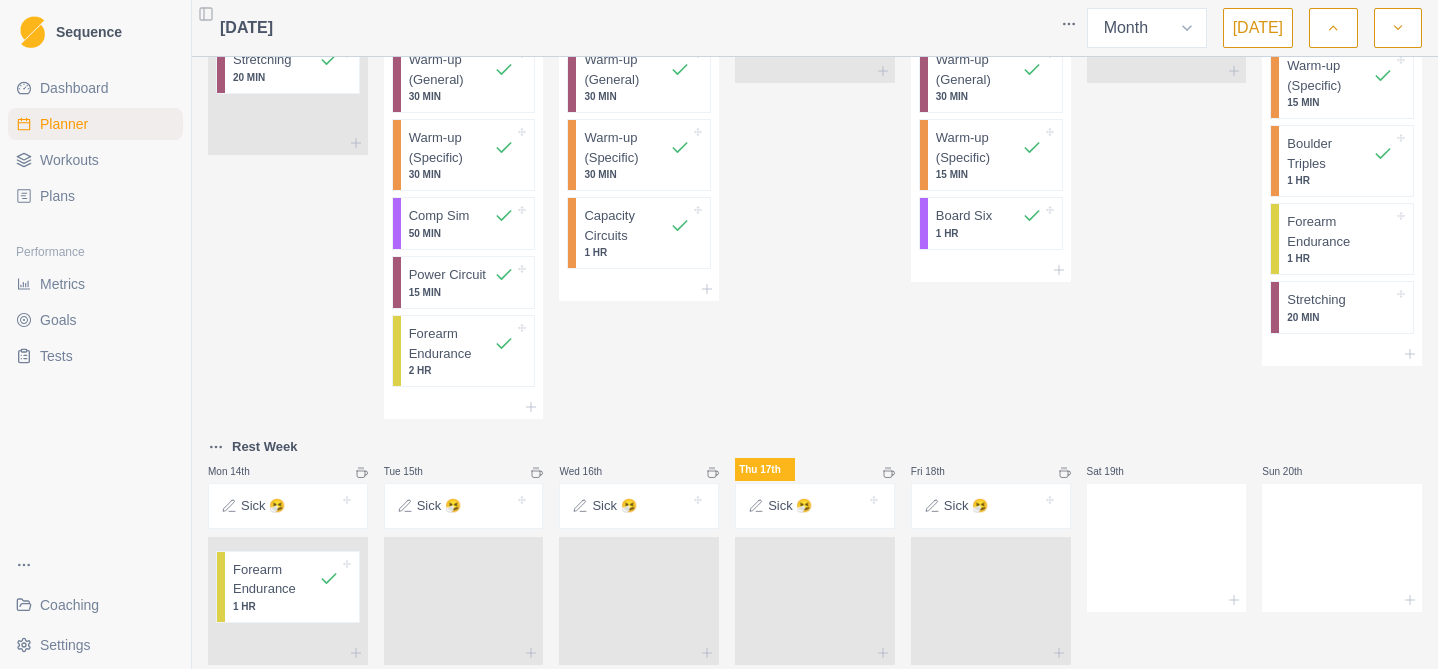 scroll, scrollTop: 568, scrollLeft: 0, axis: vertical 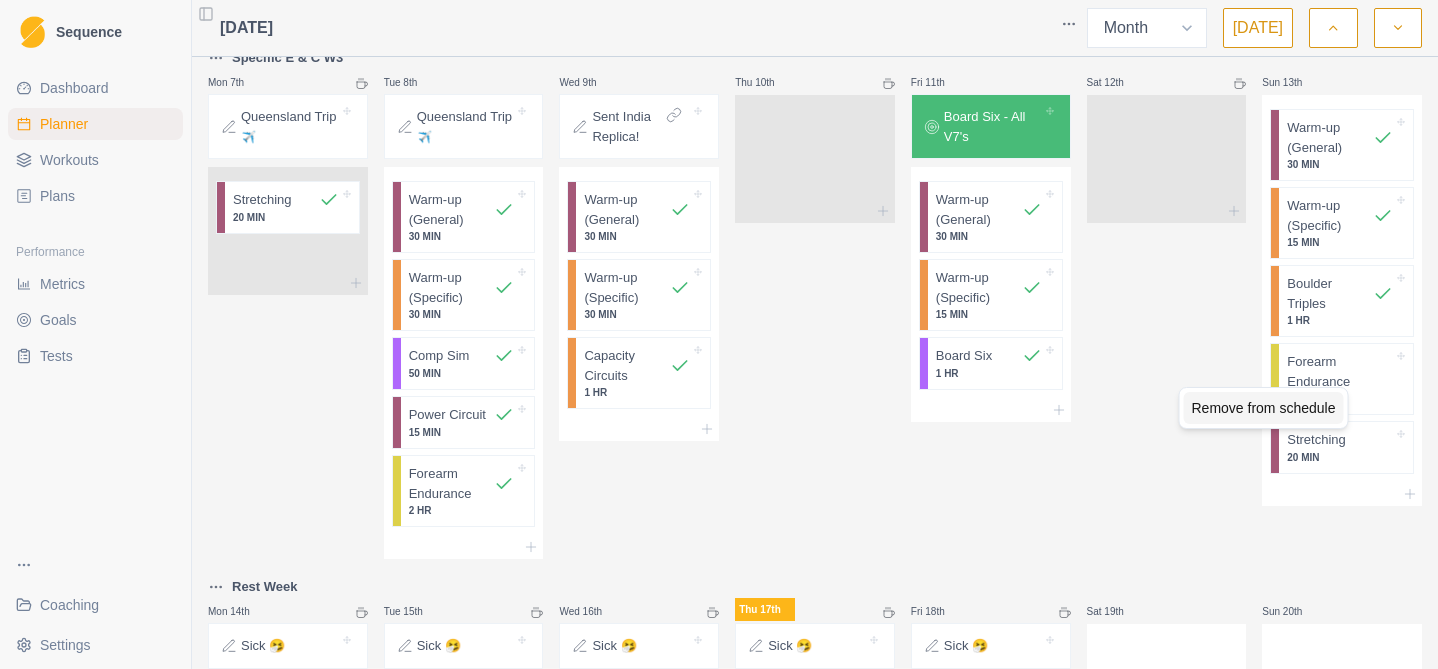 click on "Remove from schedule" at bounding box center (1264, 408) 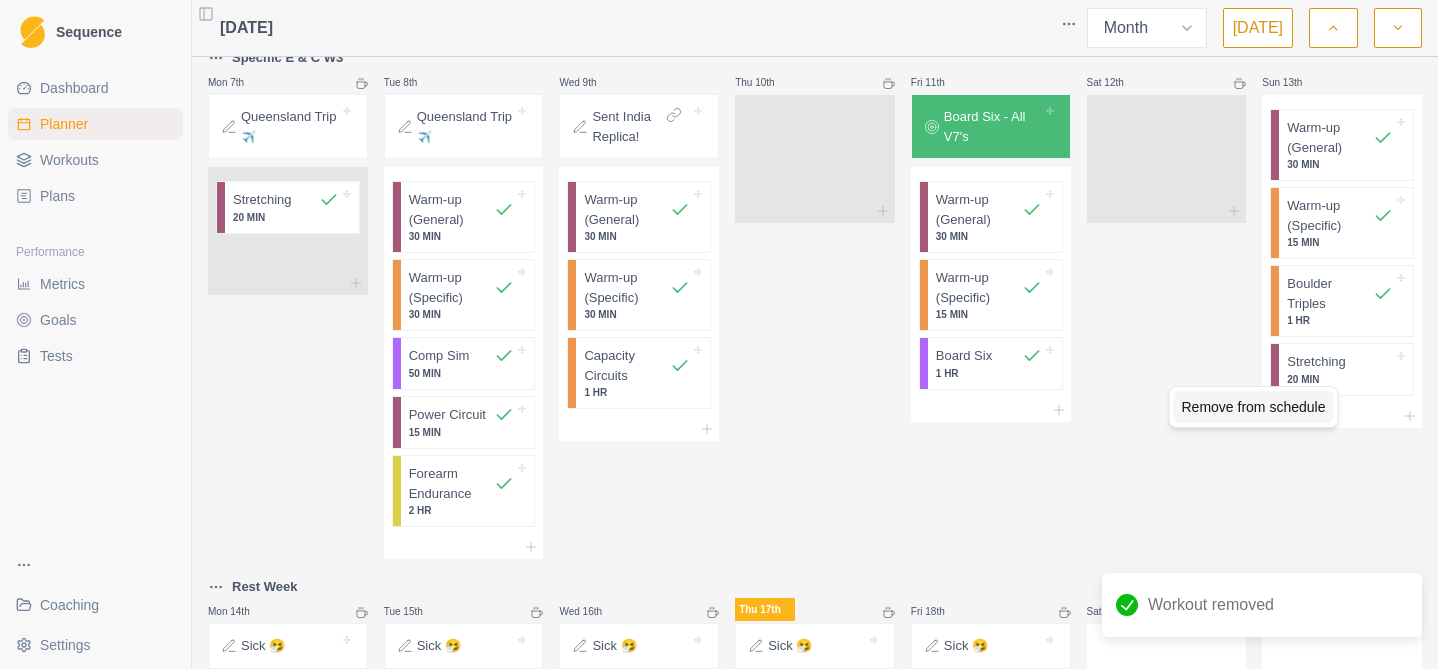 click on "Remove from schedule" at bounding box center (1254, 407) 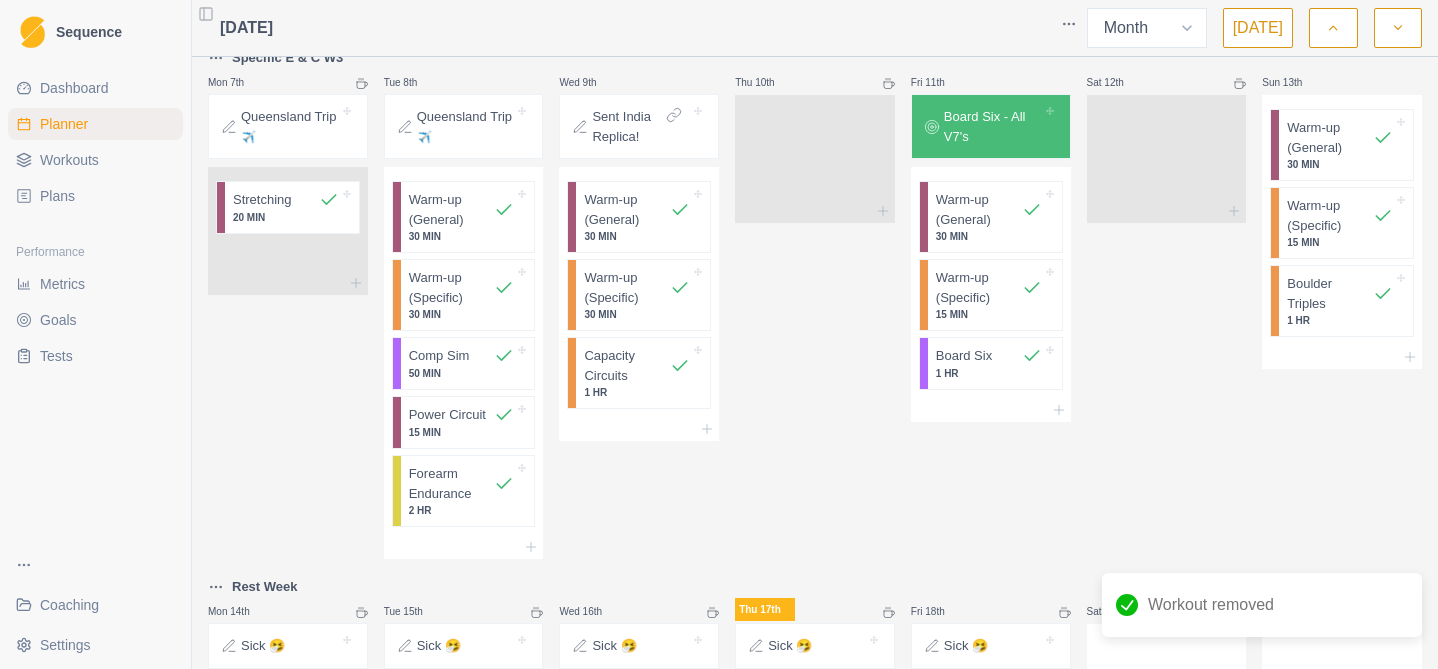 click on "Dashboard" at bounding box center [74, 88] 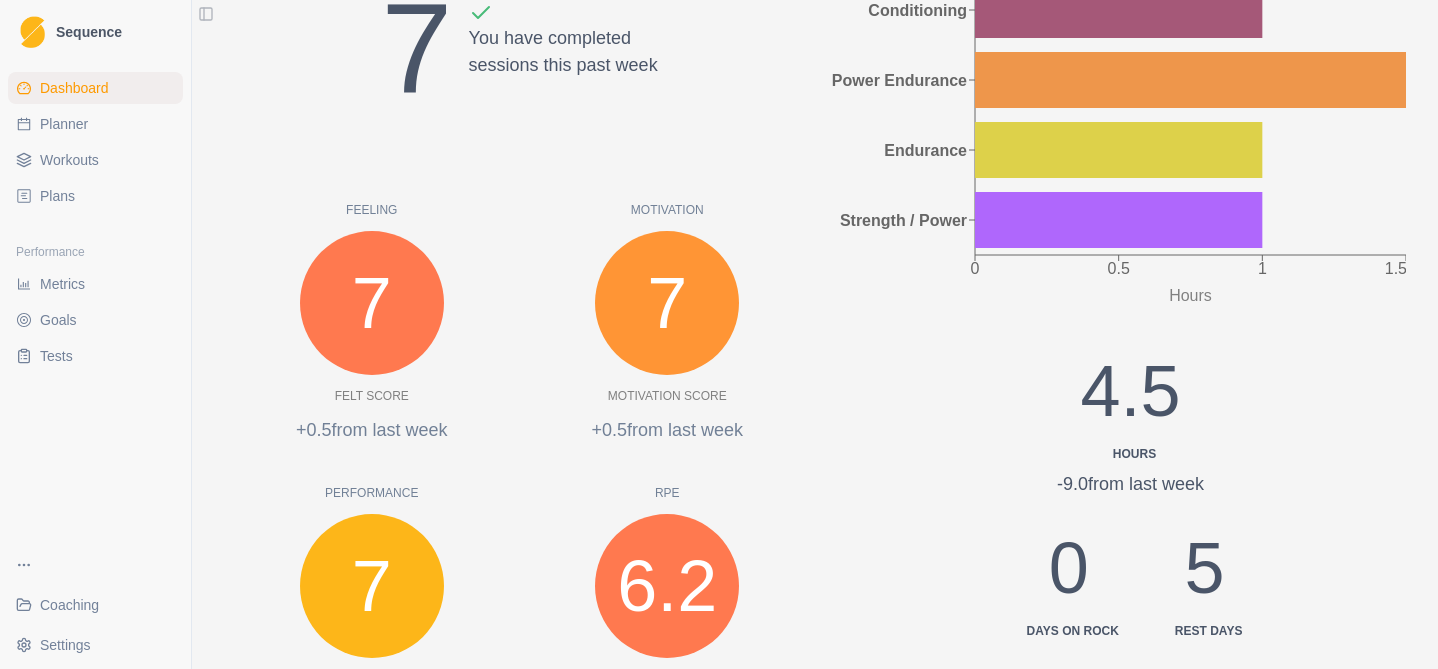 scroll, scrollTop: 0, scrollLeft: 0, axis: both 